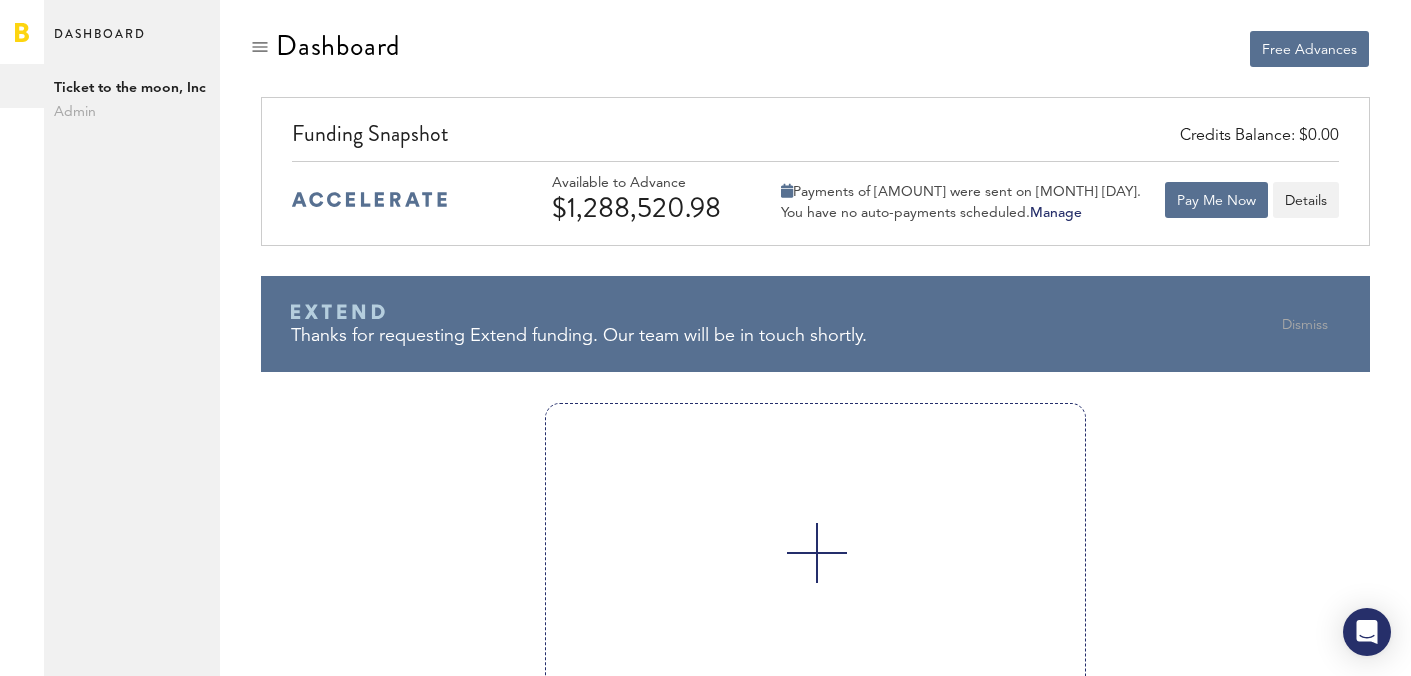 scroll, scrollTop: 0, scrollLeft: 0, axis: both 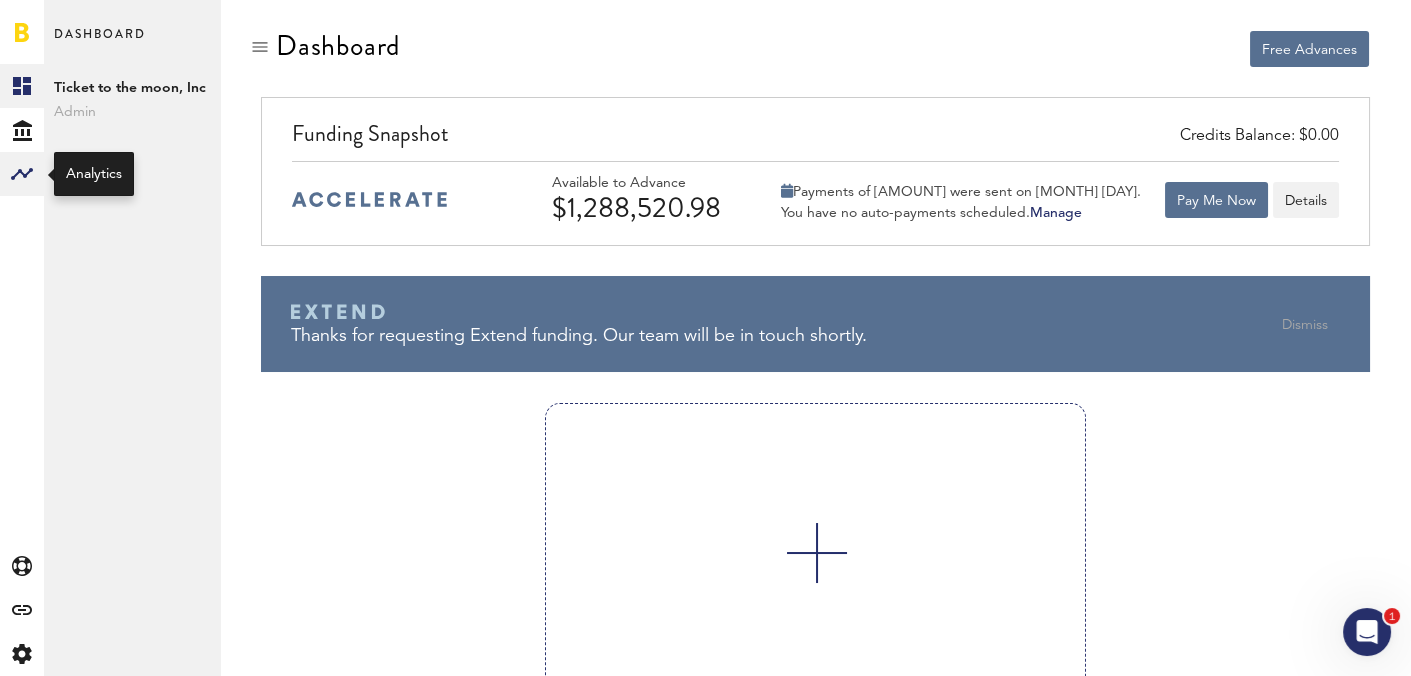 click 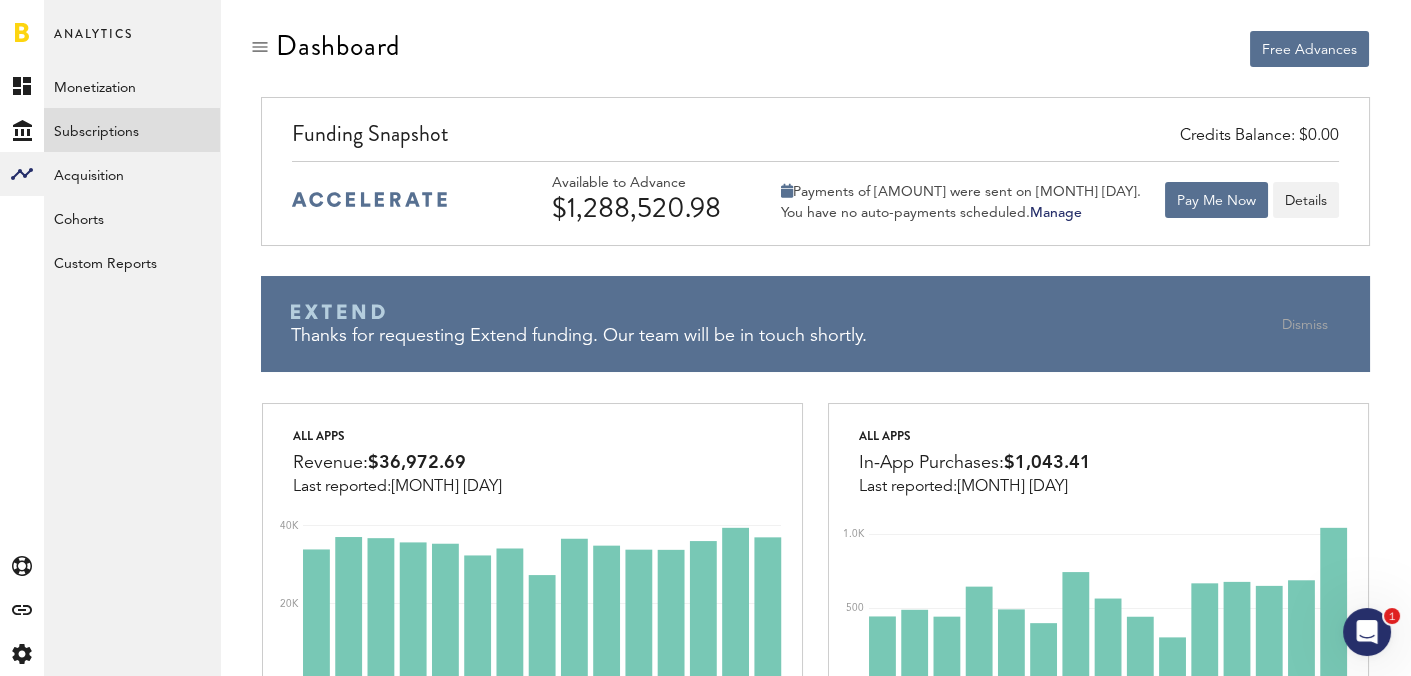 click on "Subscriptions" at bounding box center [132, 130] 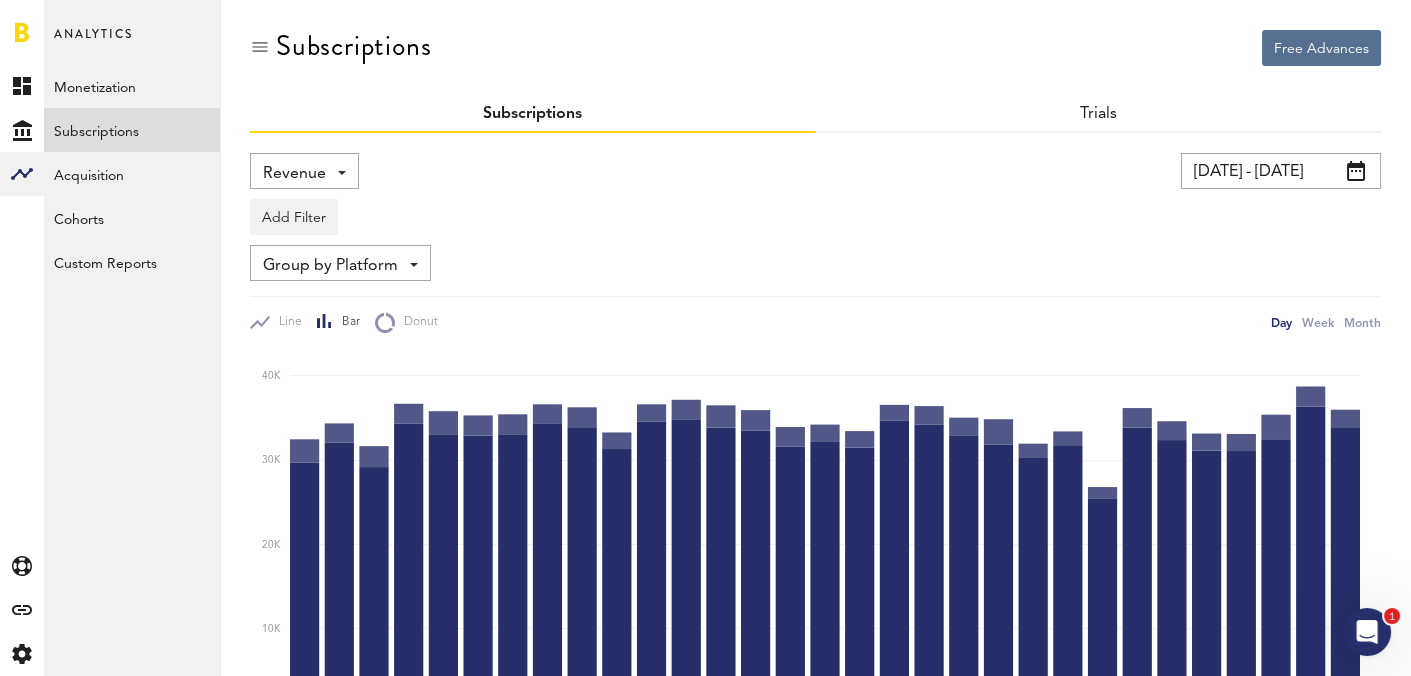 click on "Revenue                                 Revenue                     MRR                     Actives                     Trial Status                     Billing Retries                     New Subscriptions                     Renewals                     New/Renewals                     New/Renewals with Intro/Promo                     Returns                     Cancellations" at bounding box center [304, 171] 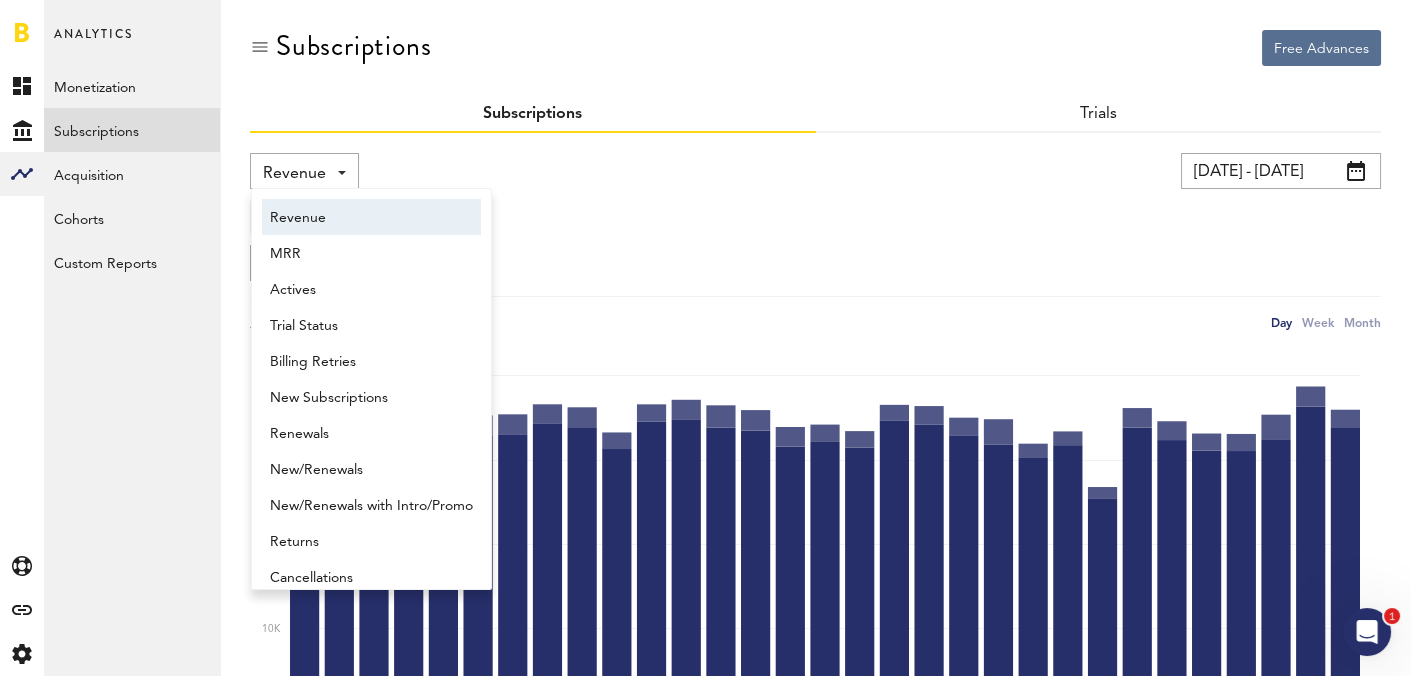 scroll, scrollTop: 10, scrollLeft: 0, axis: vertical 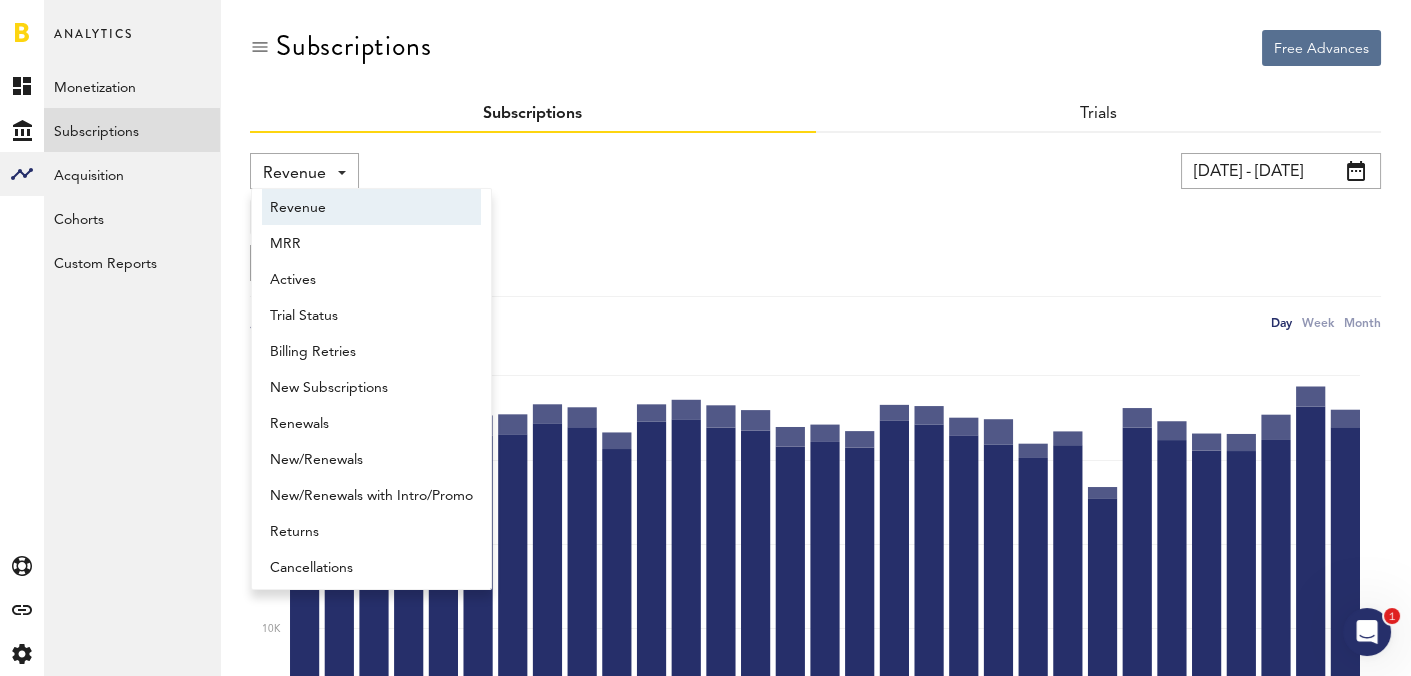 click on "Revenue                                 Revenue                     MRR                     Actives                     Trial Status                     Billing Retries                     New Subscriptions                     Renewals                     New/Renewals                     New/Renewals with Intro/Promo                     Returns                     Cancellations" at bounding box center (510, 171) 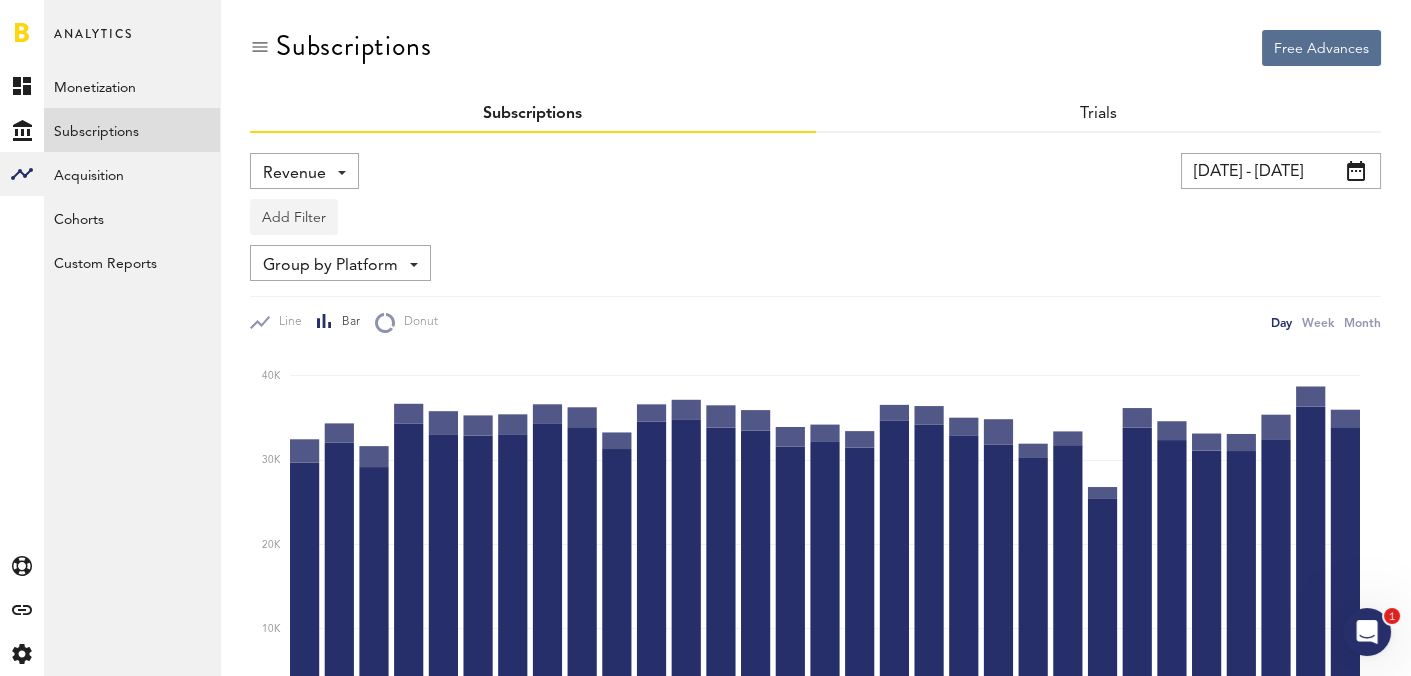 click on "Add Filter" at bounding box center (294, 217) 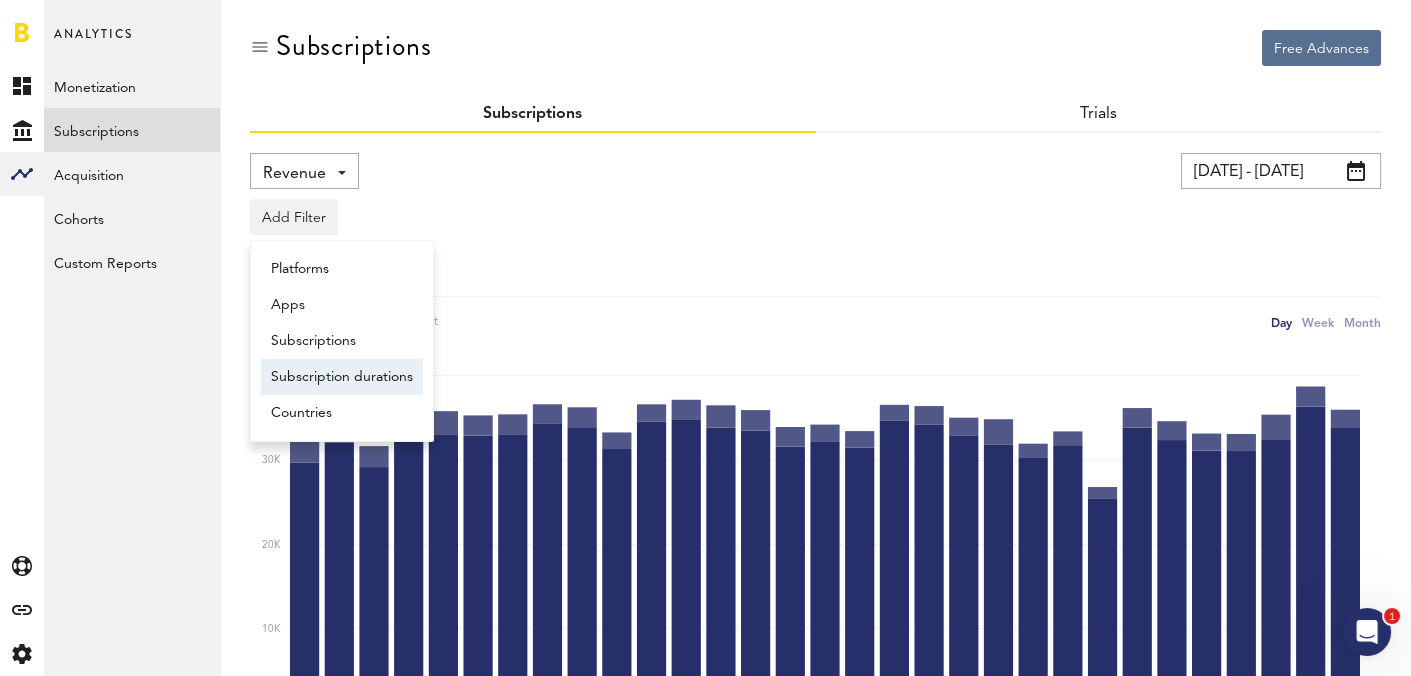click on "Subscription durations" at bounding box center [342, 377] 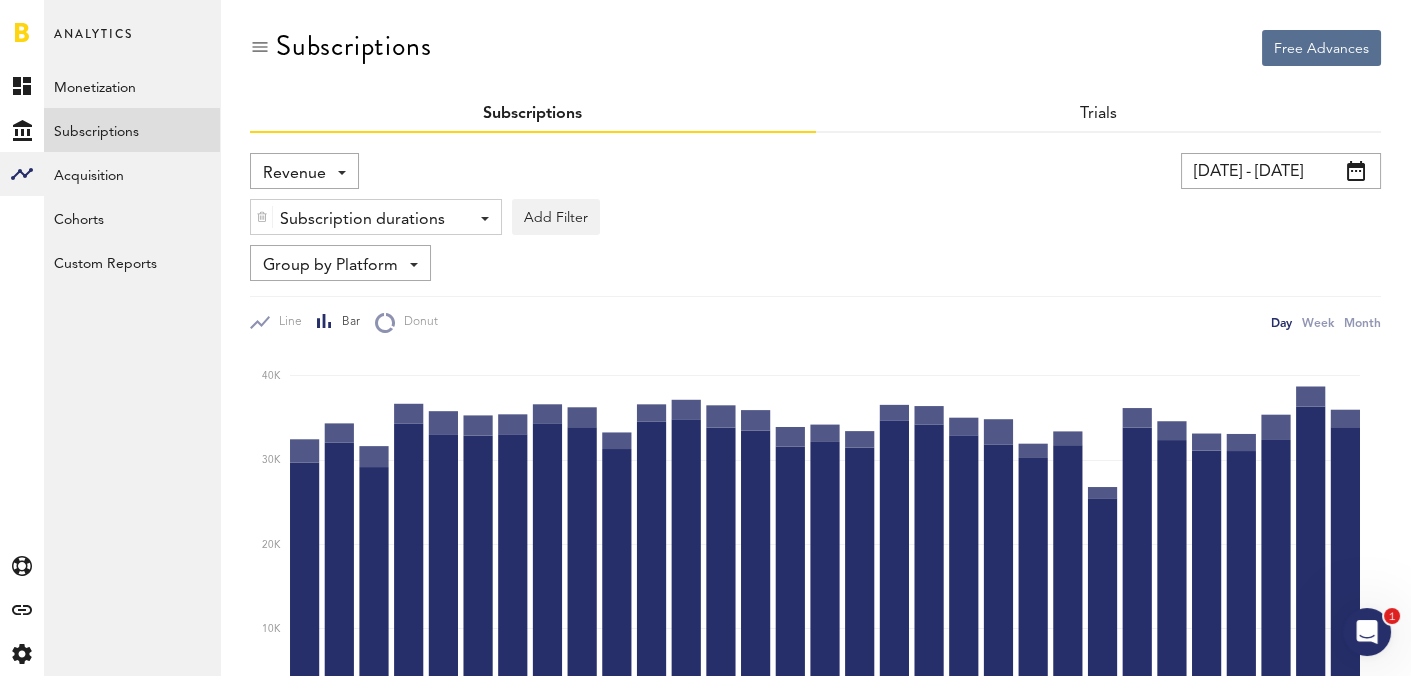 click at bounding box center (262, 217) 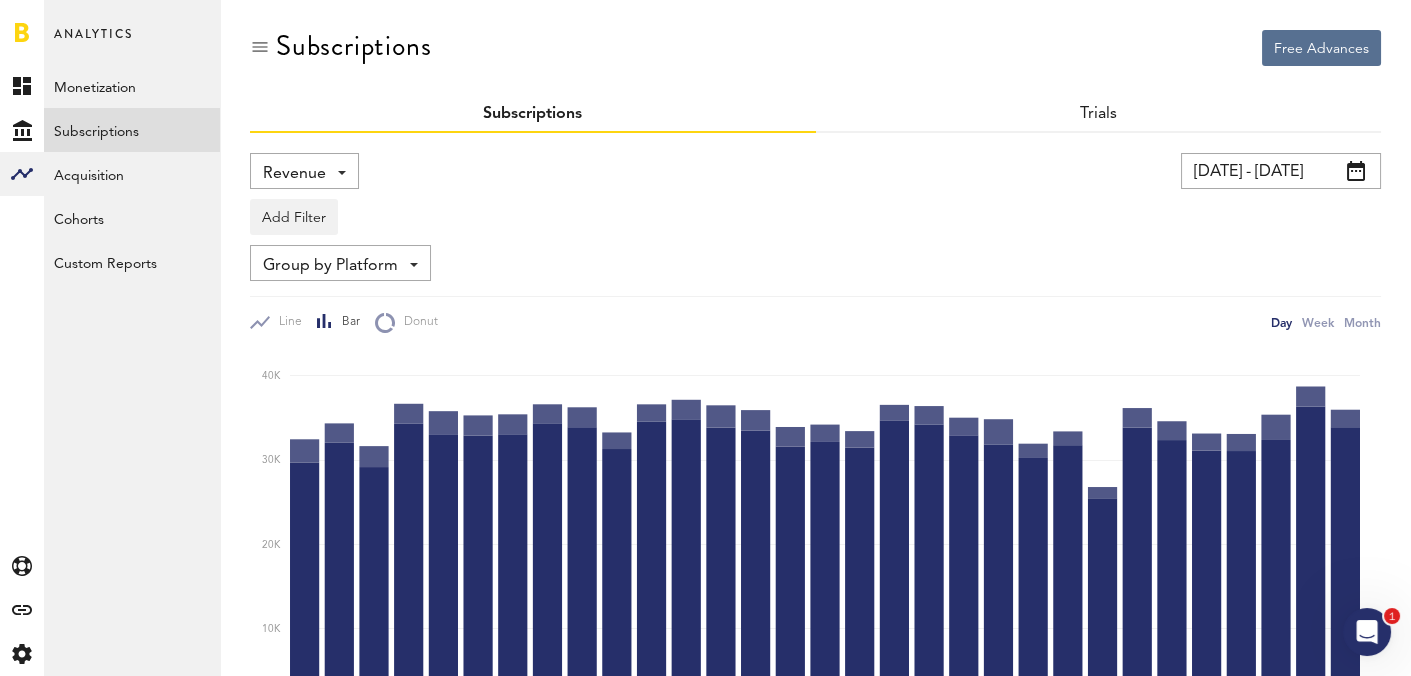 click on "Group by Platform" at bounding box center (330, 266) 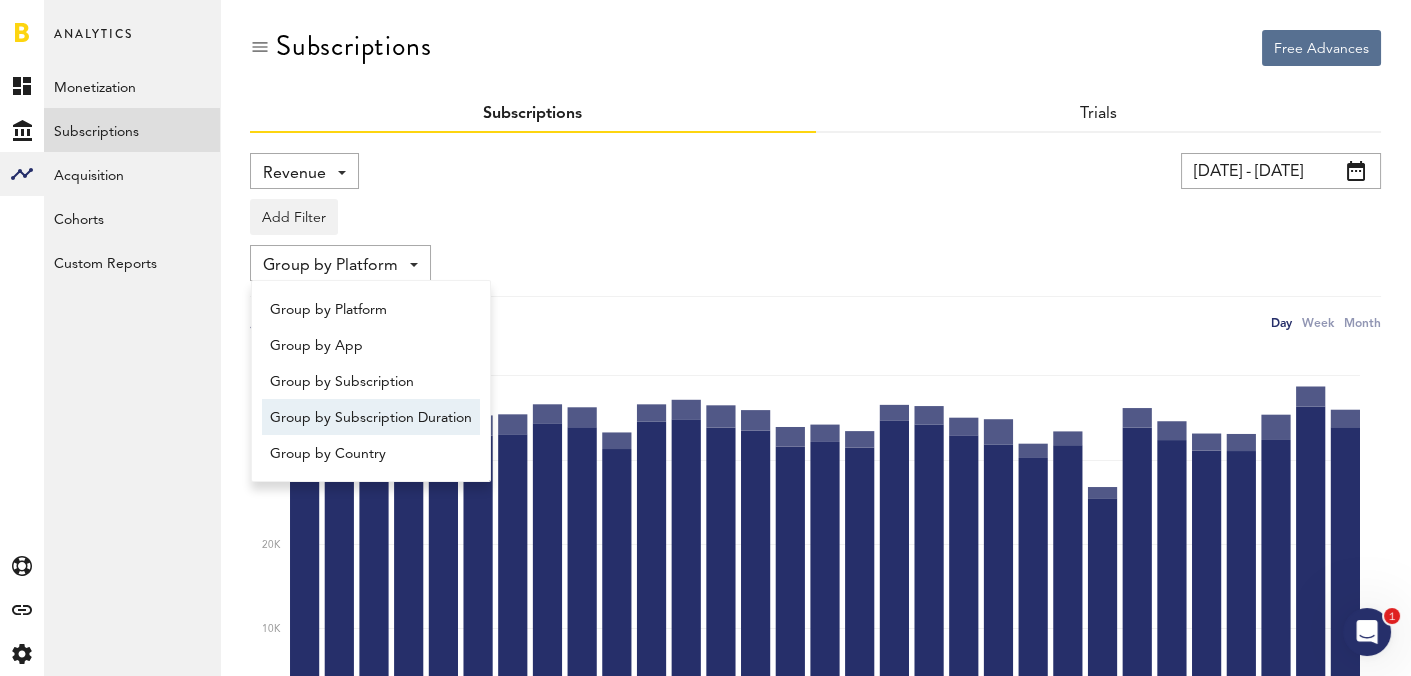 click on "Group by Subscription Duration" at bounding box center [371, 418] 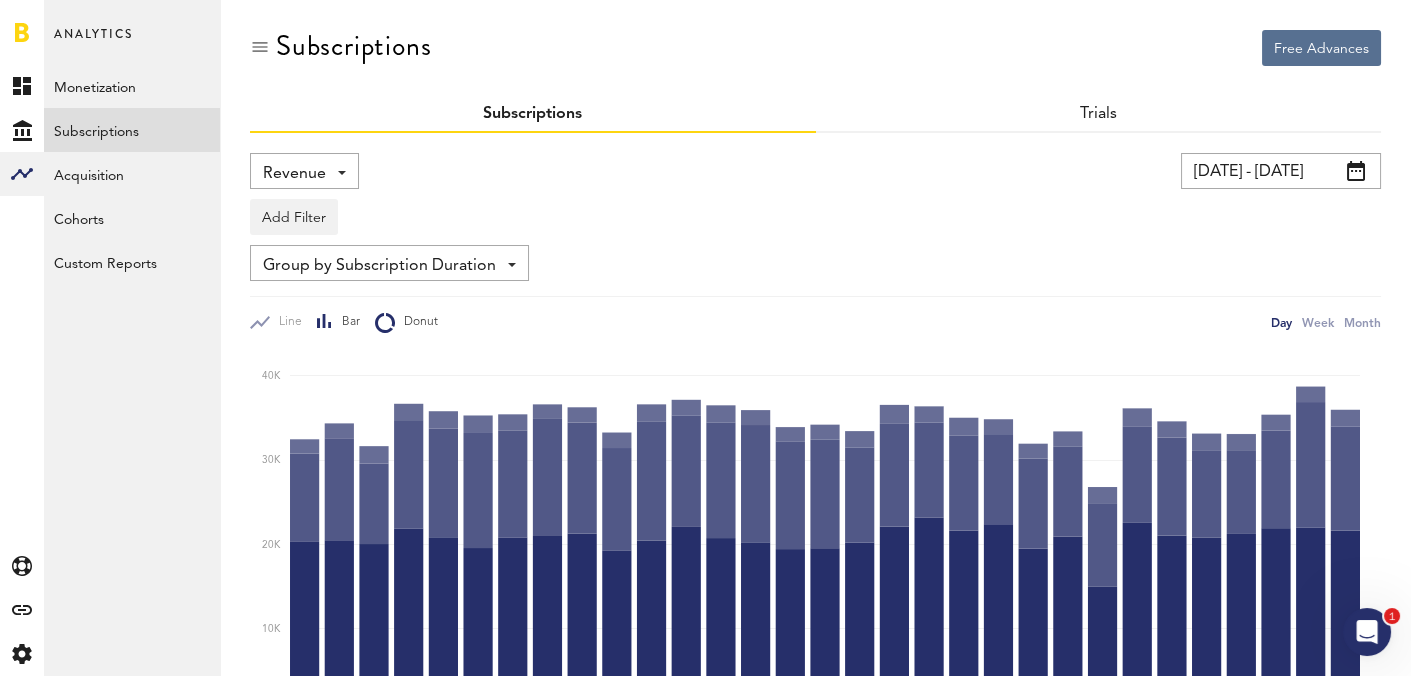 click on "Donut" at bounding box center [416, 322] 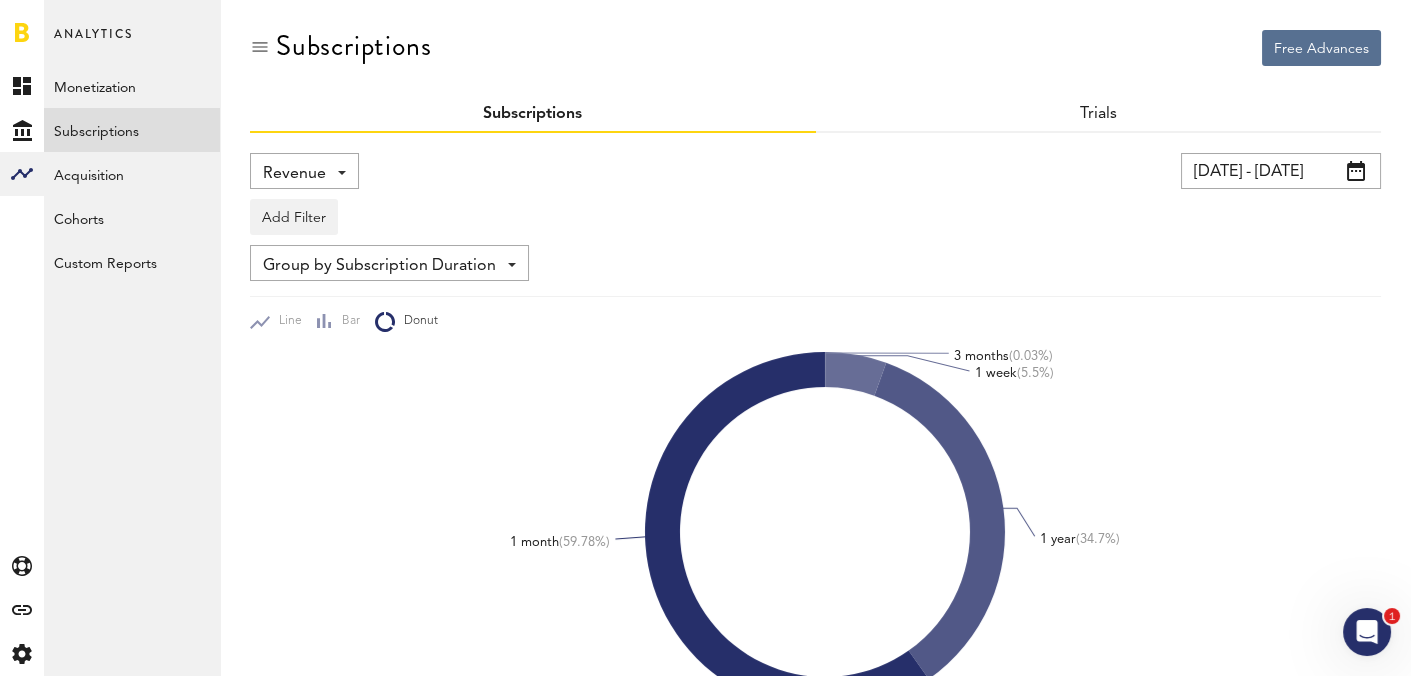 click on "Revenue" at bounding box center (294, 174) 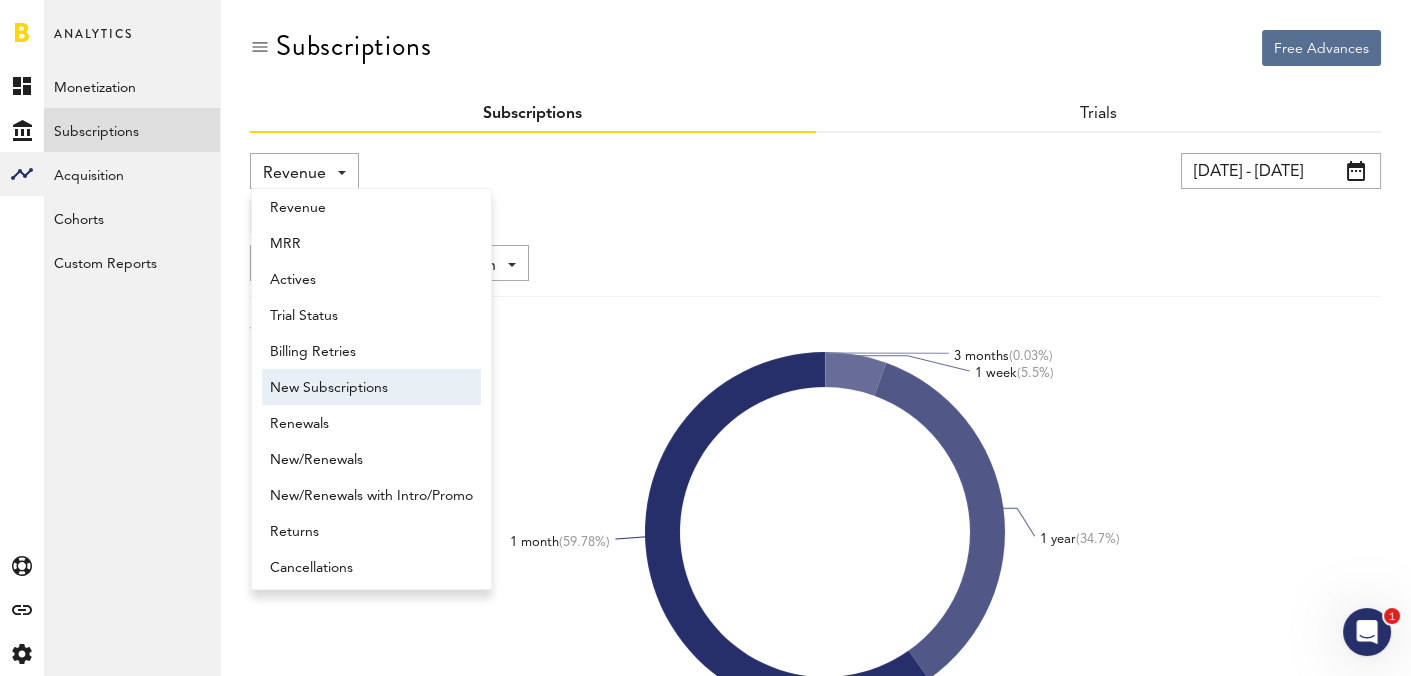 click on "New Subscriptions" at bounding box center (371, 388) 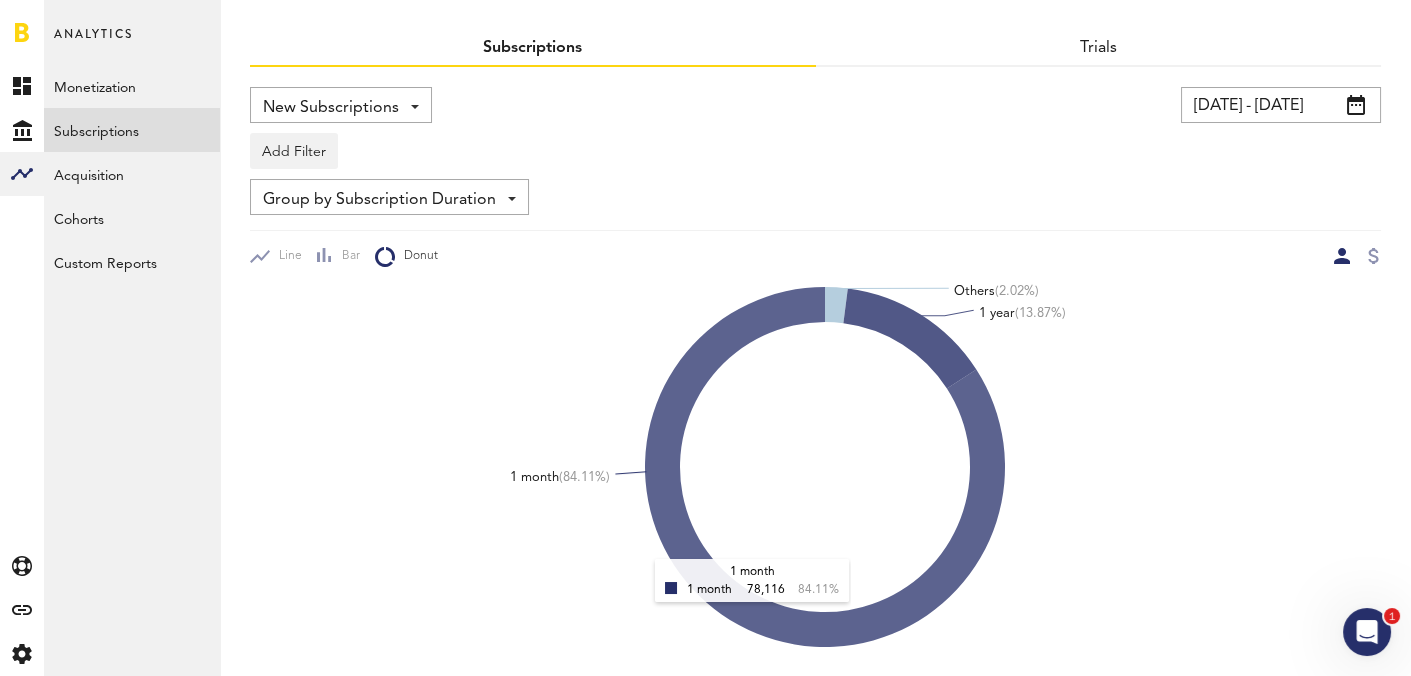 scroll, scrollTop: 70, scrollLeft: 0, axis: vertical 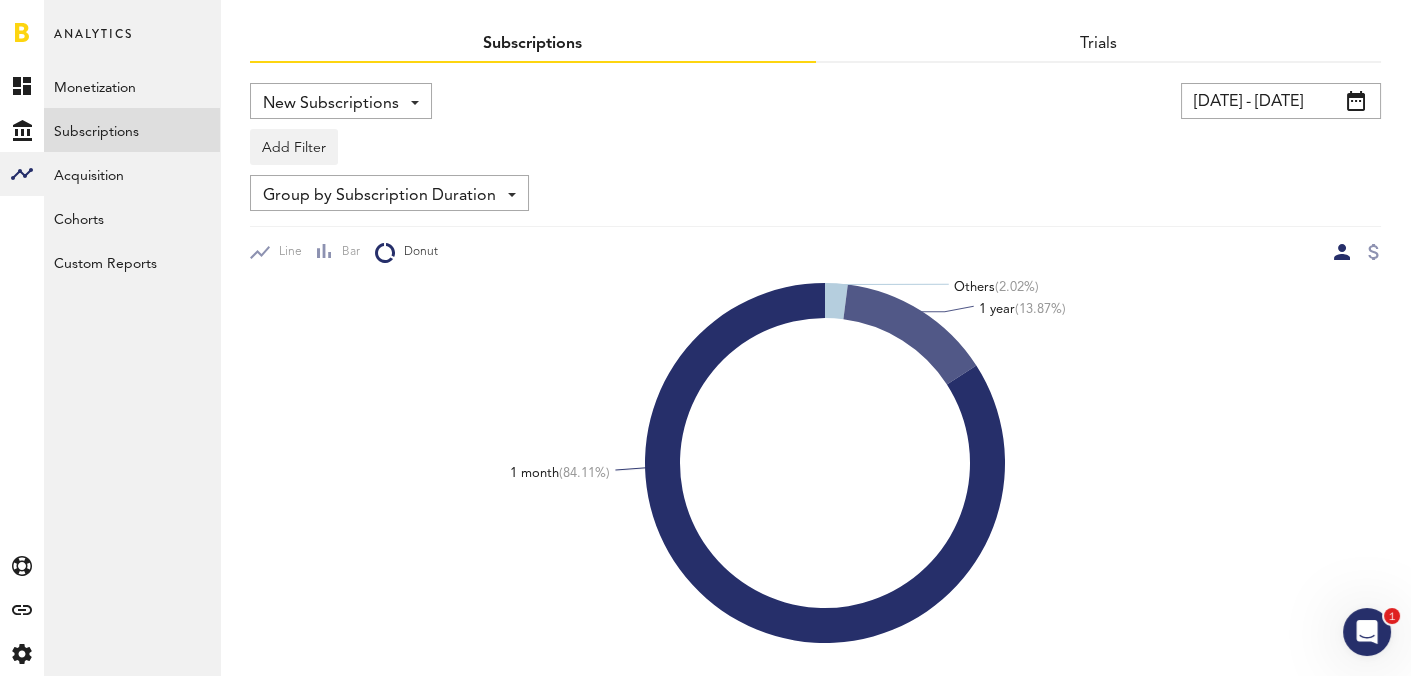 click on "[DATE] - [DATE]" at bounding box center [1281, 101] 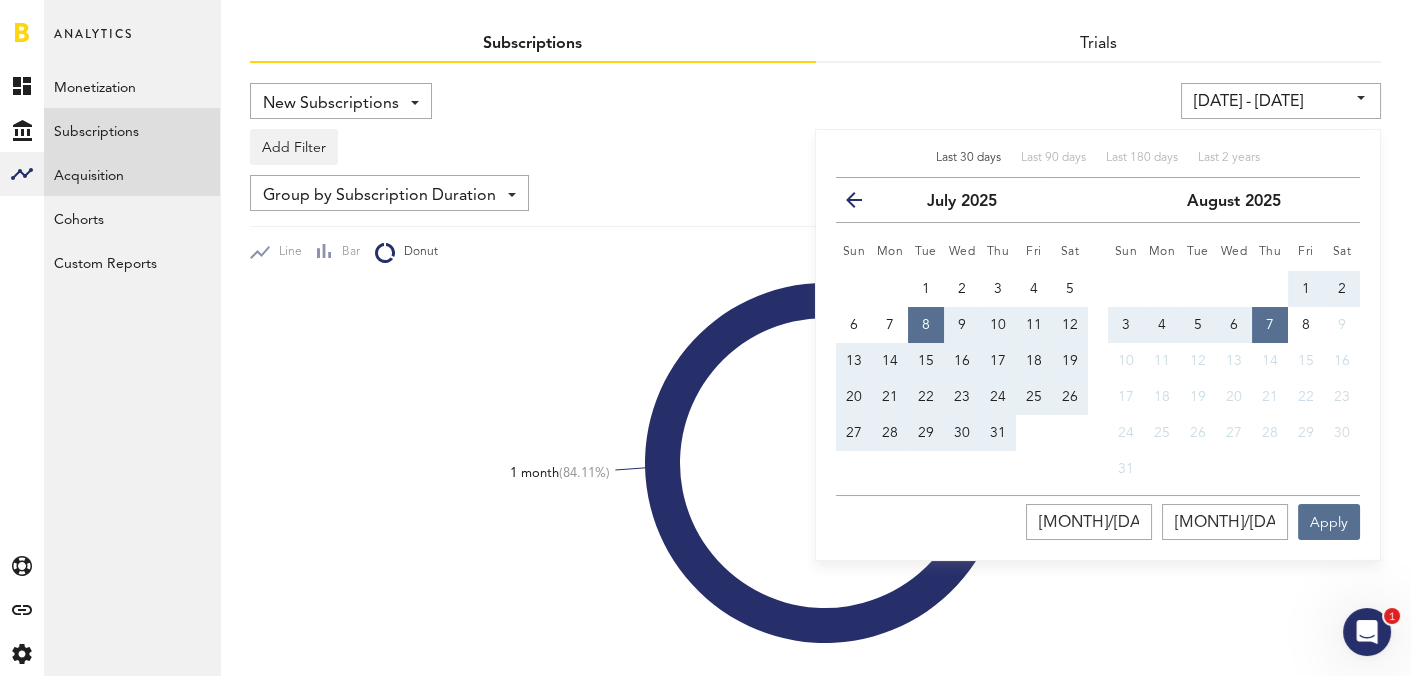 click on "Acquisition" at bounding box center [132, 174] 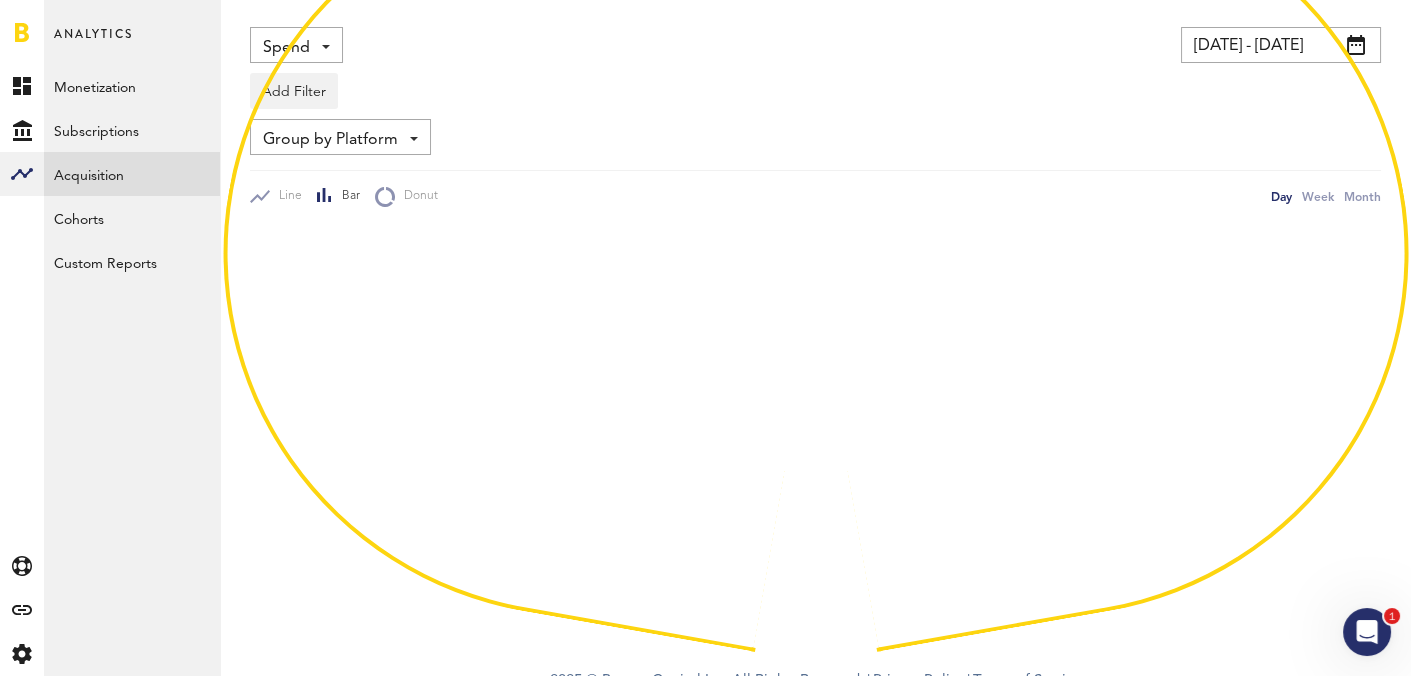 scroll, scrollTop: 0, scrollLeft: 0, axis: both 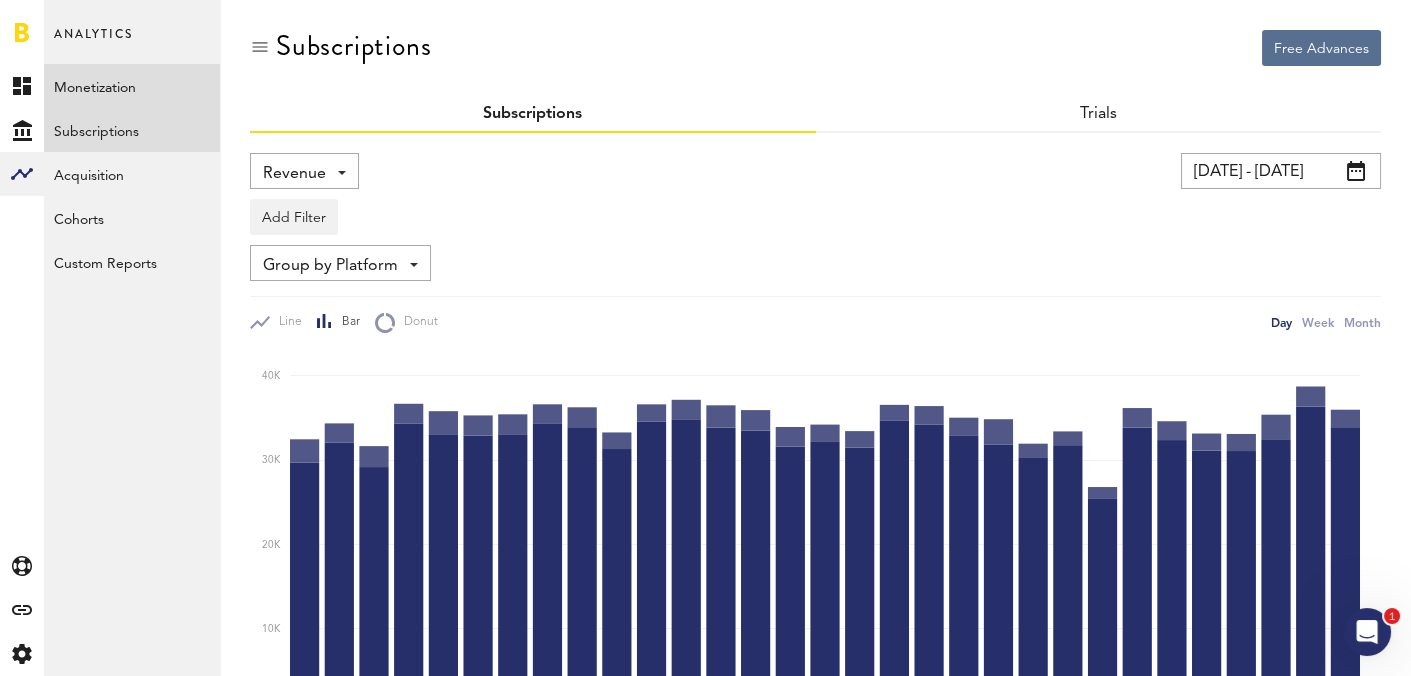 click on "Monetization" at bounding box center (132, 86) 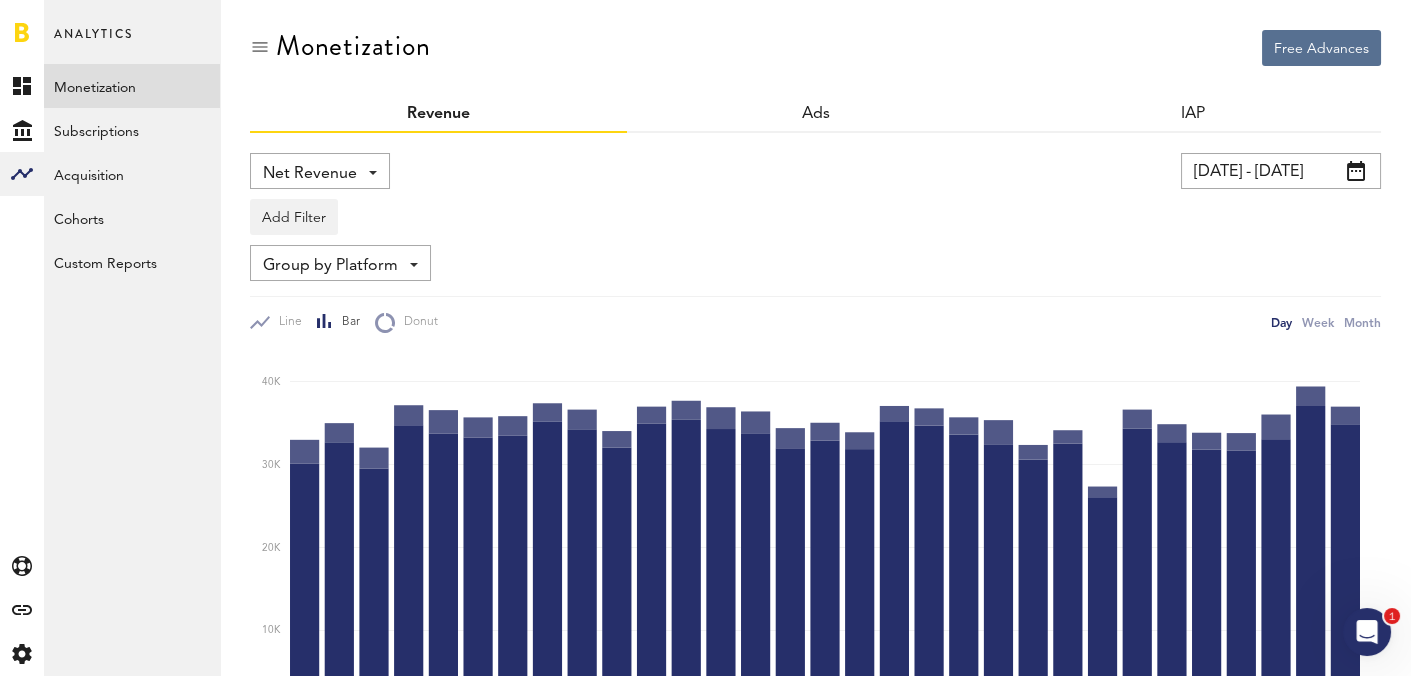 click on "Net Revenue" at bounding box center (310, 174) 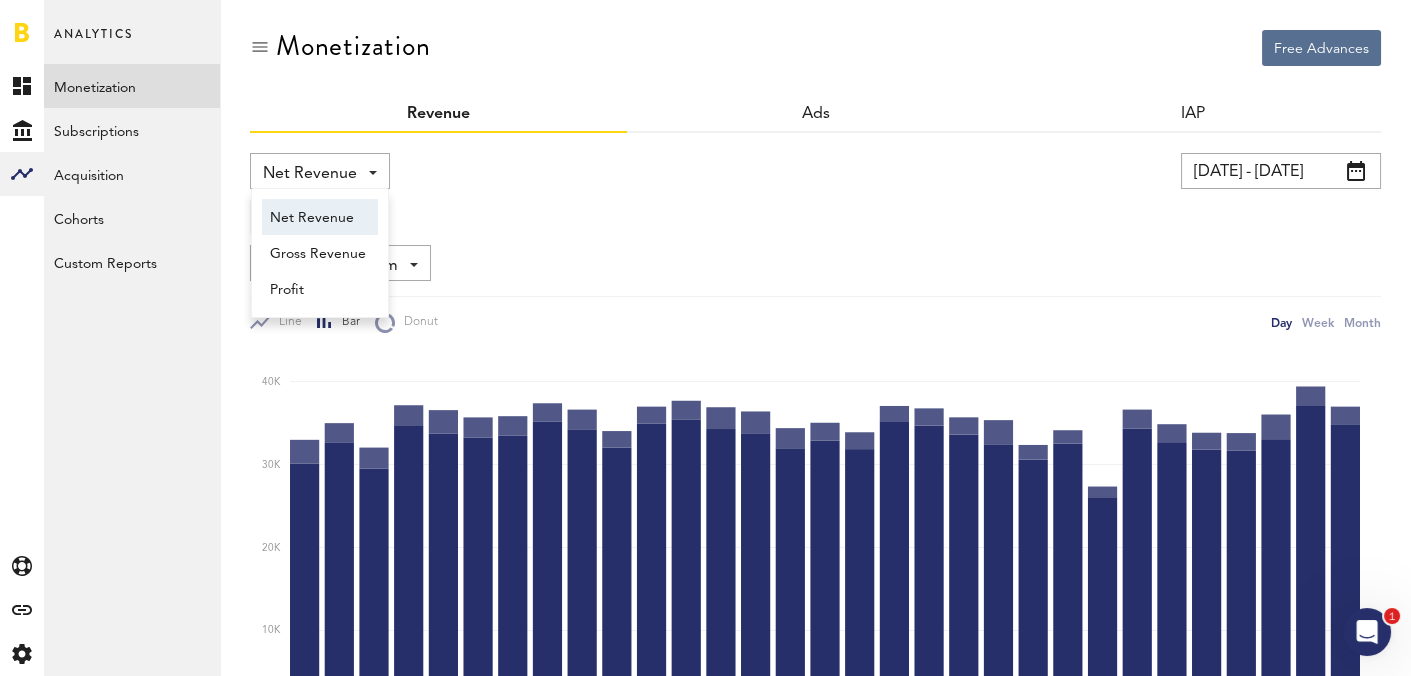 click on "Add Filter         Platforms   Apps" at bounding box center [815, 212] 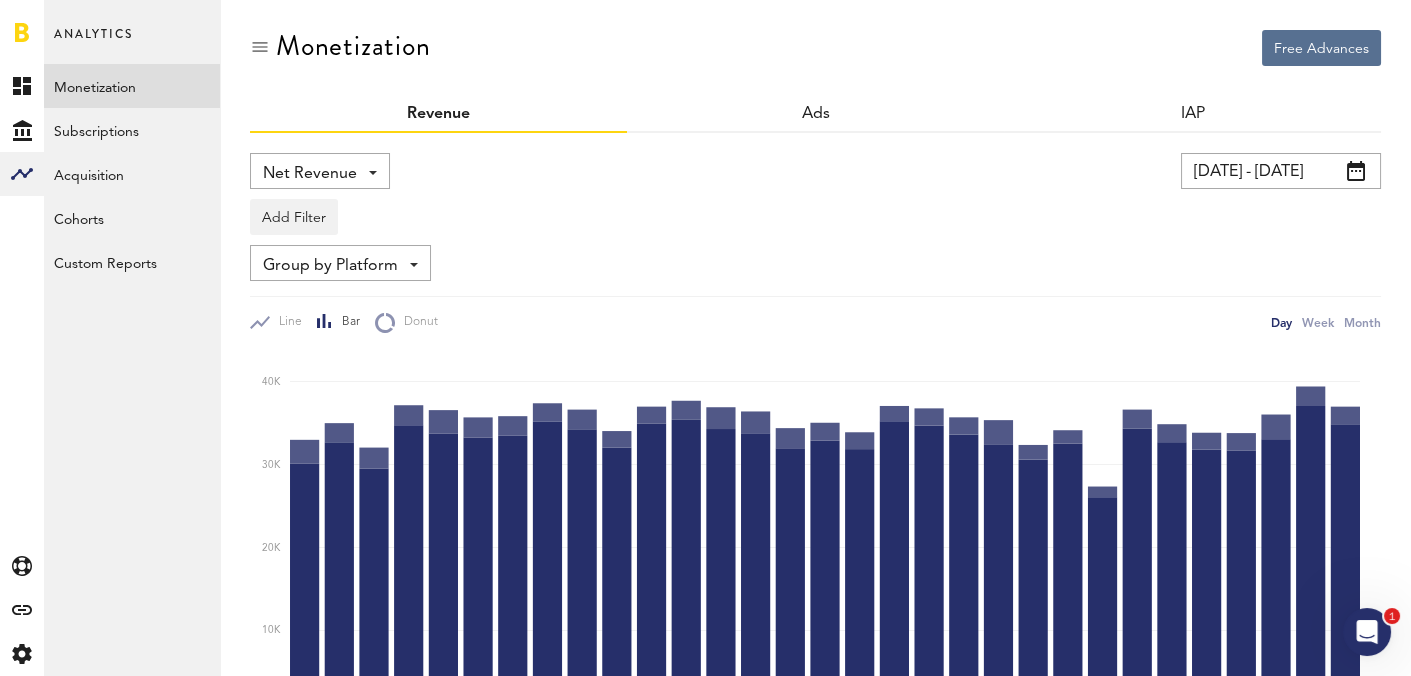 click on "Group by Platform" at bounding box center [330, 266] 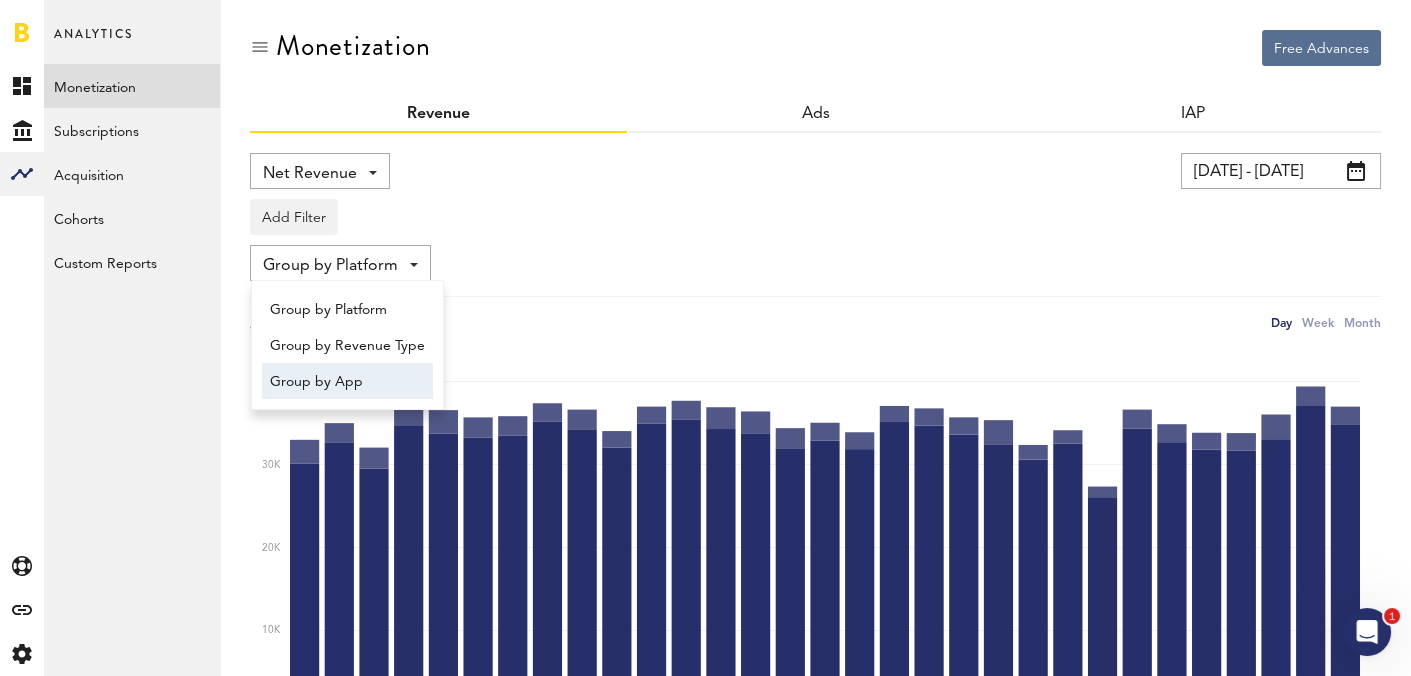 click on "Group by App" at bounding box center [347, 382] 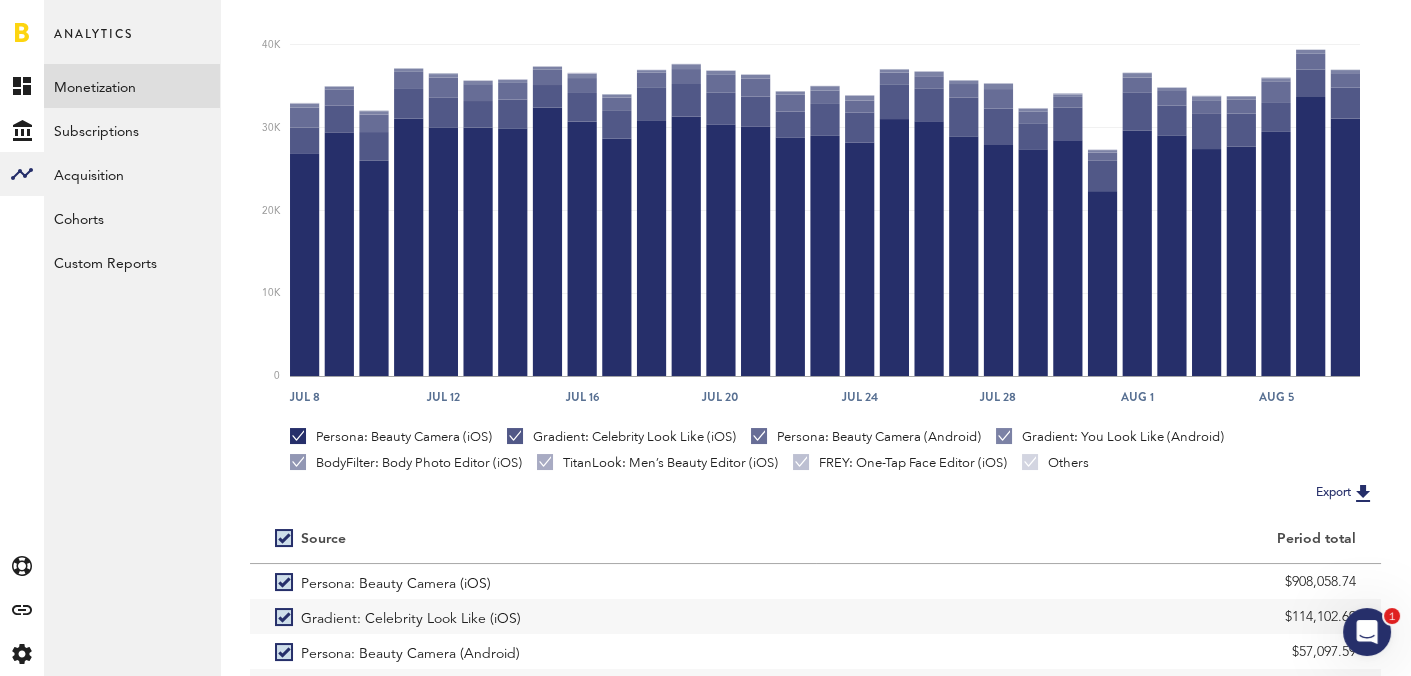 scroll, scrollTop: 330, scrollLeft: 0, axis: vertical 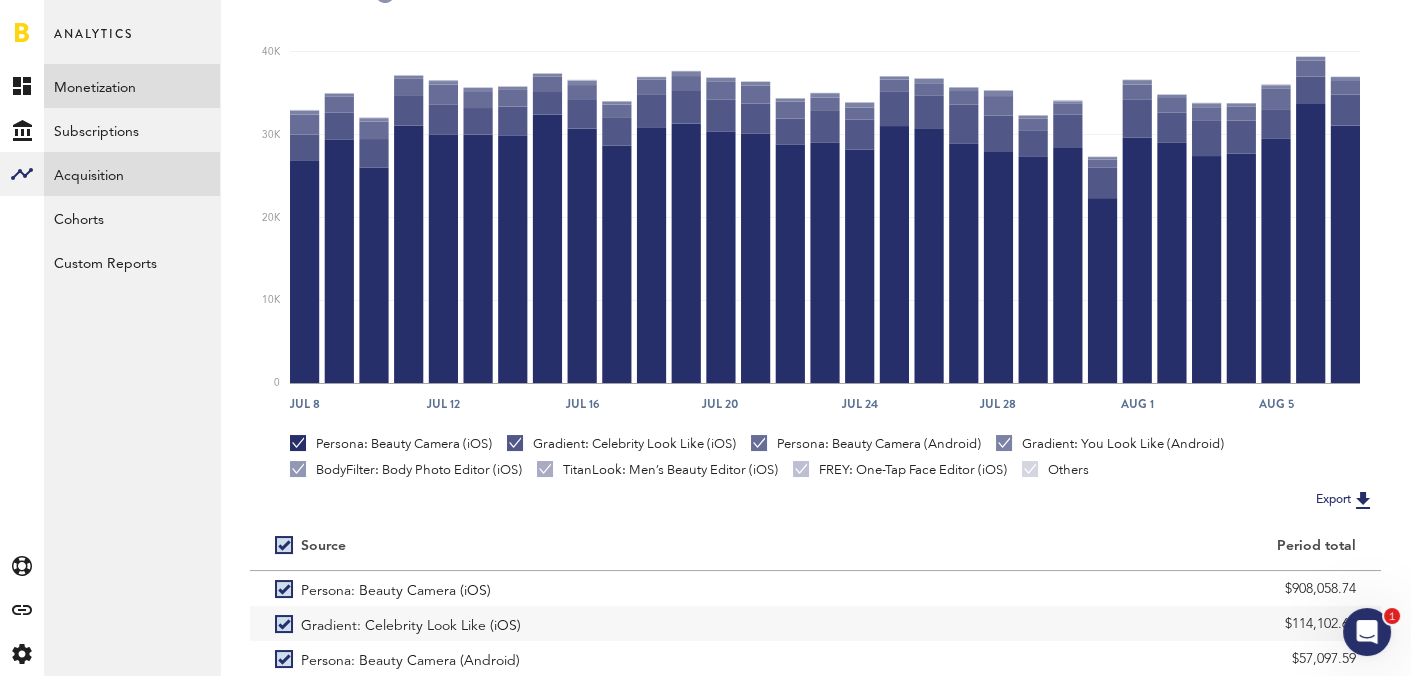click on "Acquisition" at bounding box center (132, 174) 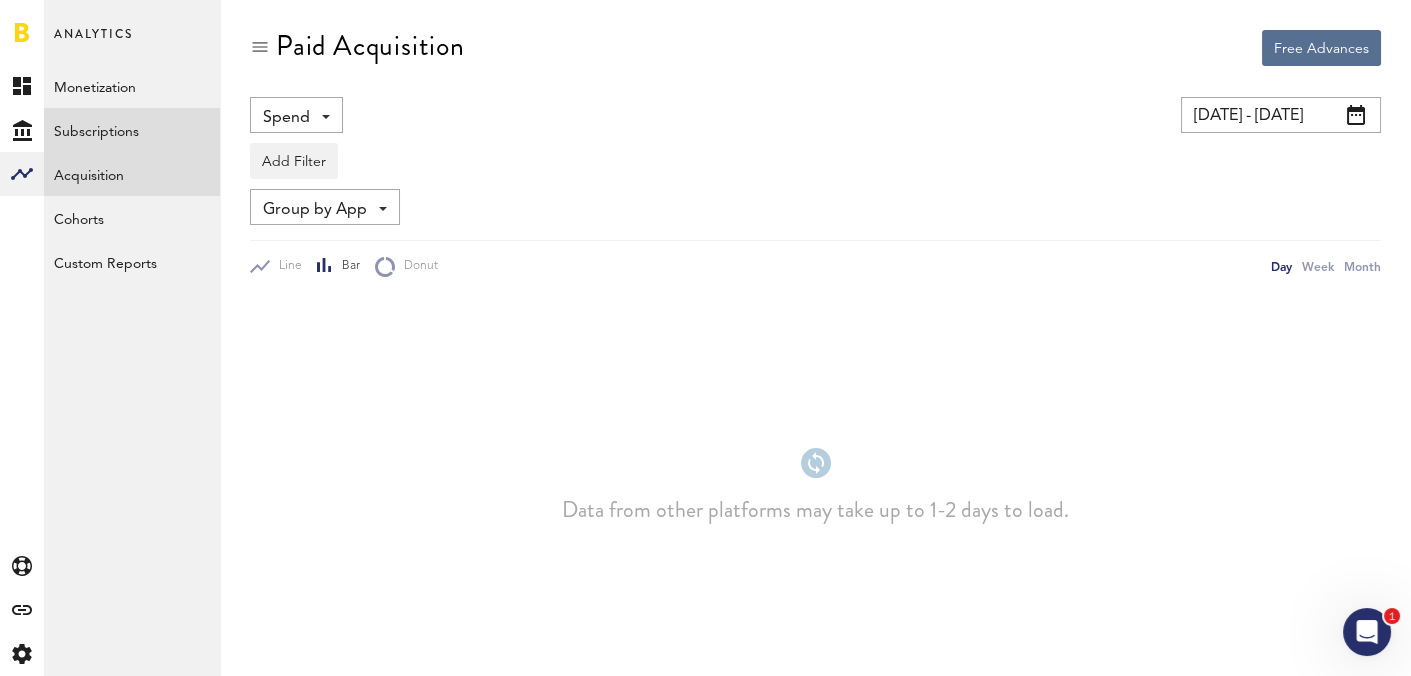 click on "Subscriptions" at bounding box center [132, 130] 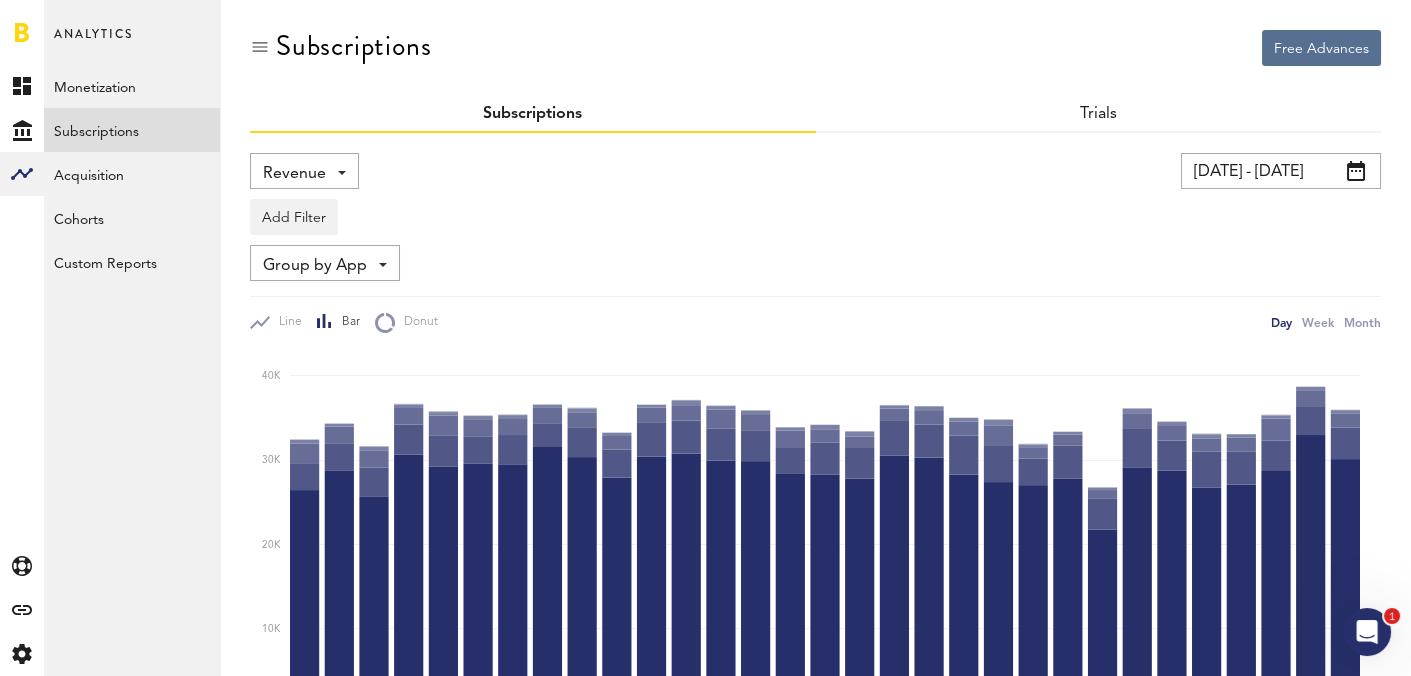 click on "Revenue" at bounding box center (294, 174) 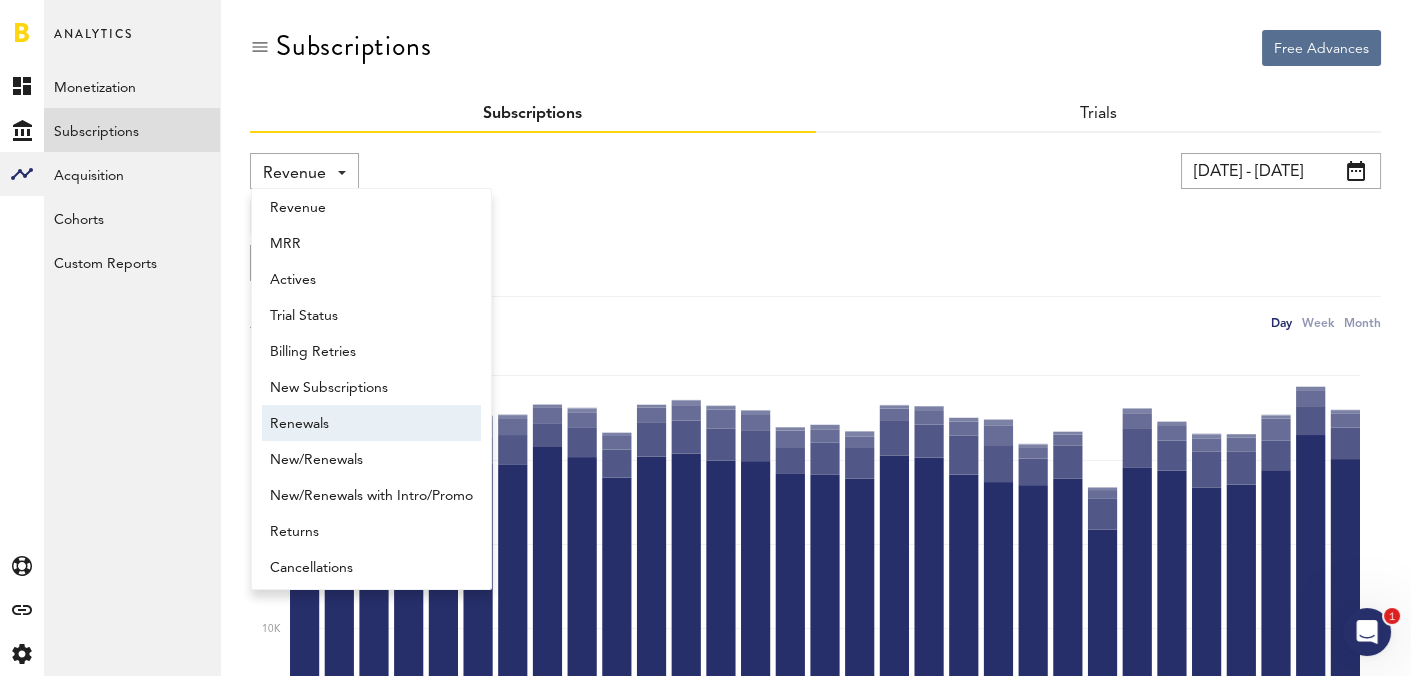 click on "Renewals" at bounding box center (371, 424) 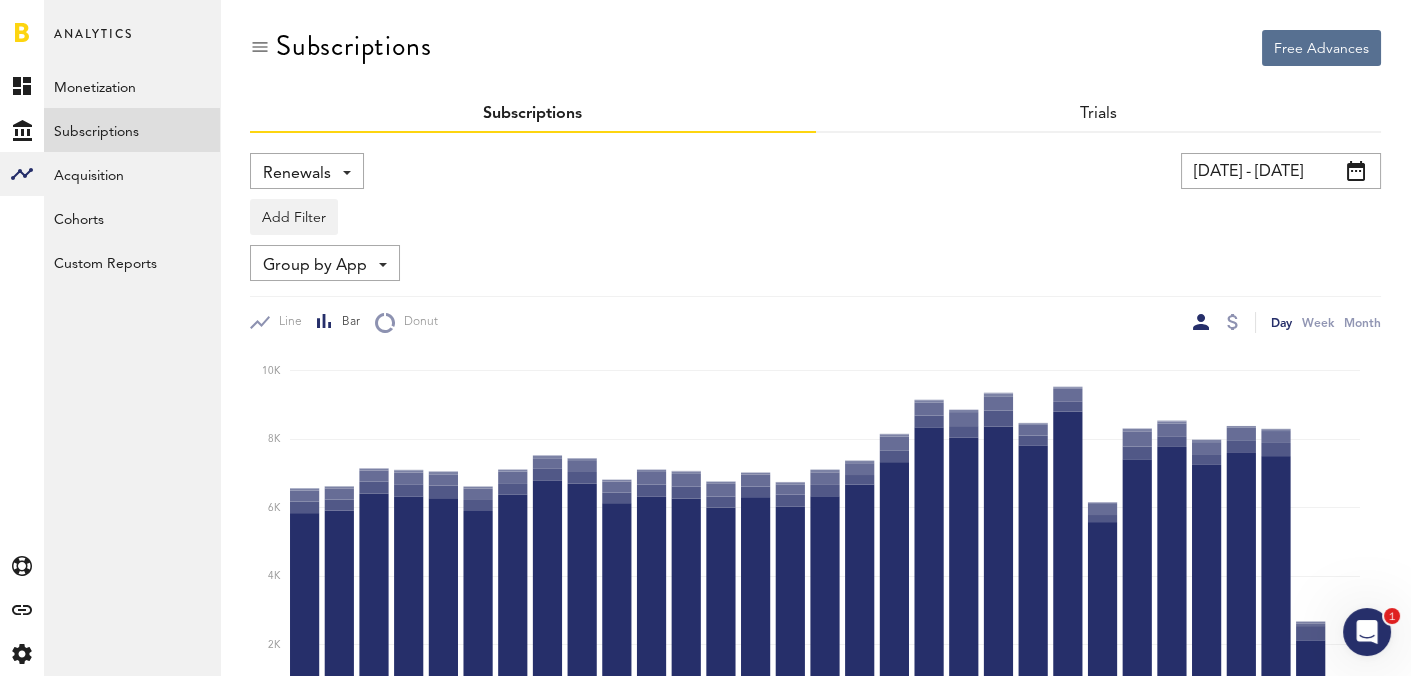click on "Renewals" at bounding box center [297, 174] 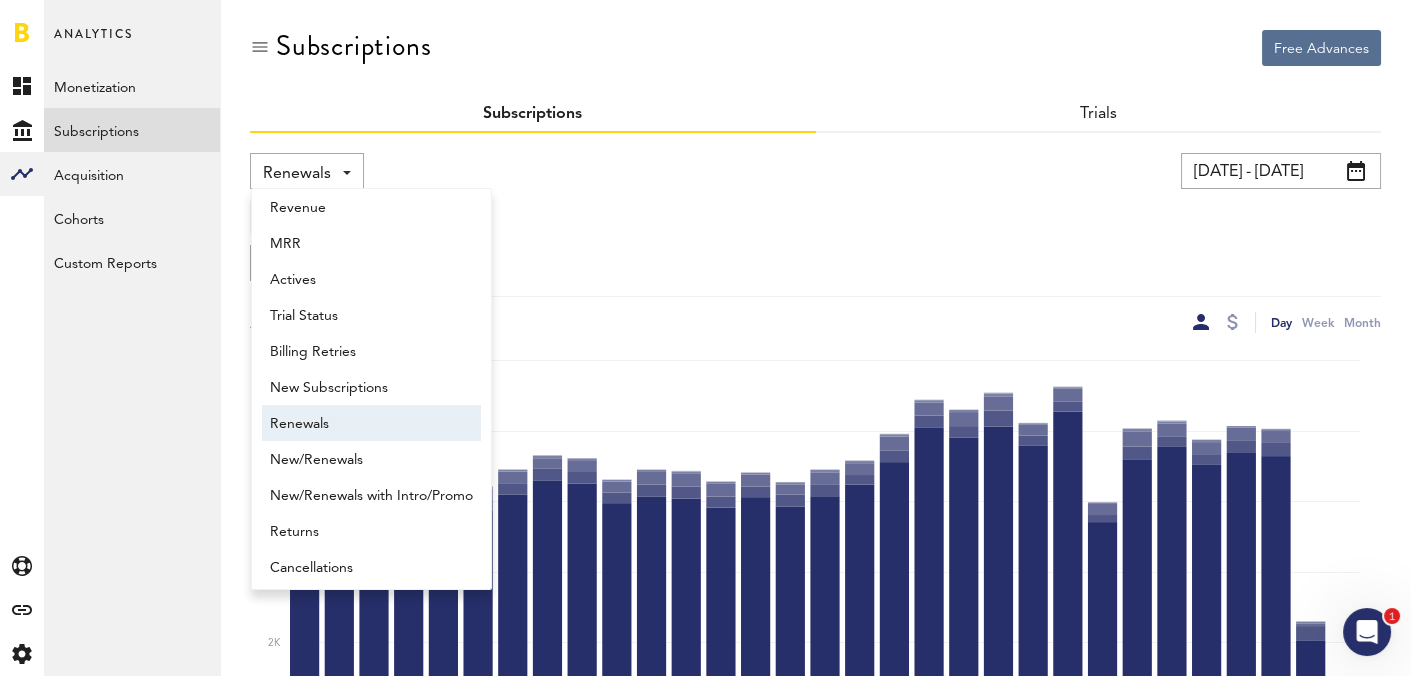 scroll, scrollTop: 15, scrollLeft: 0, axis: vertical 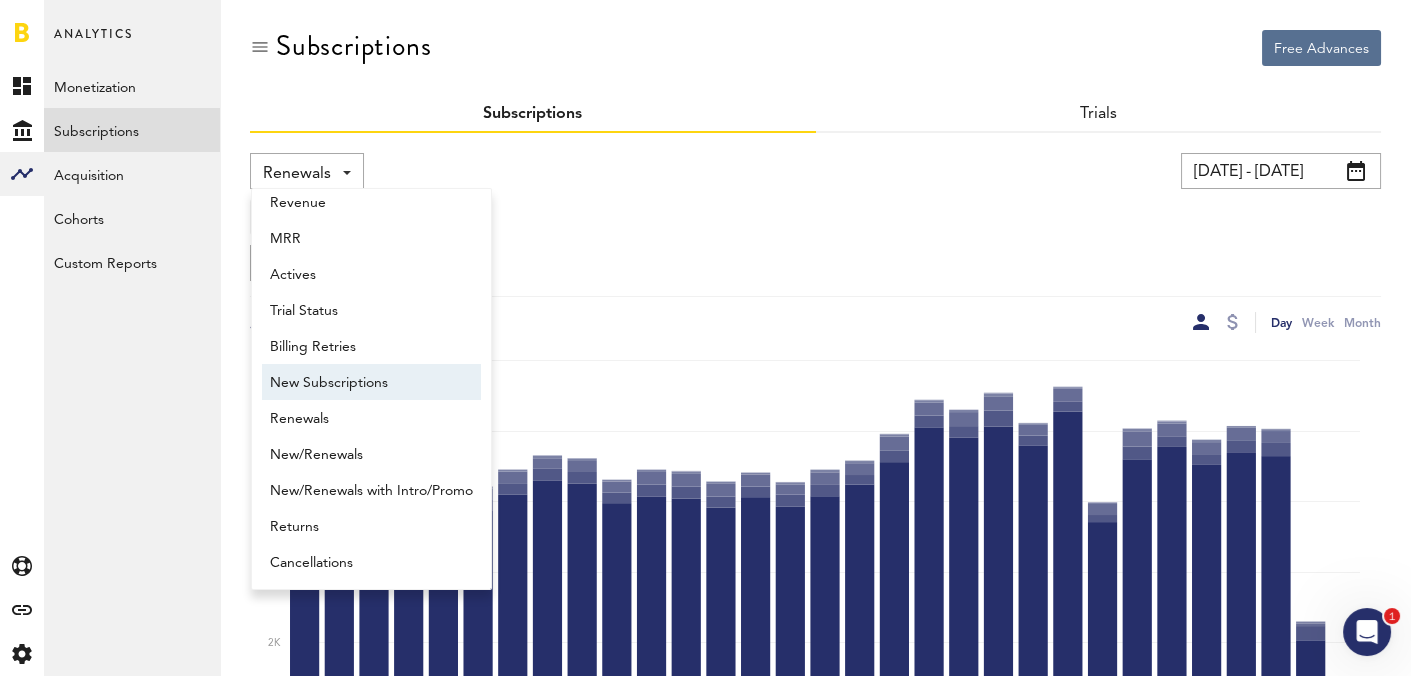 click on "New Subscriptions" at bounding box center (371, 383) 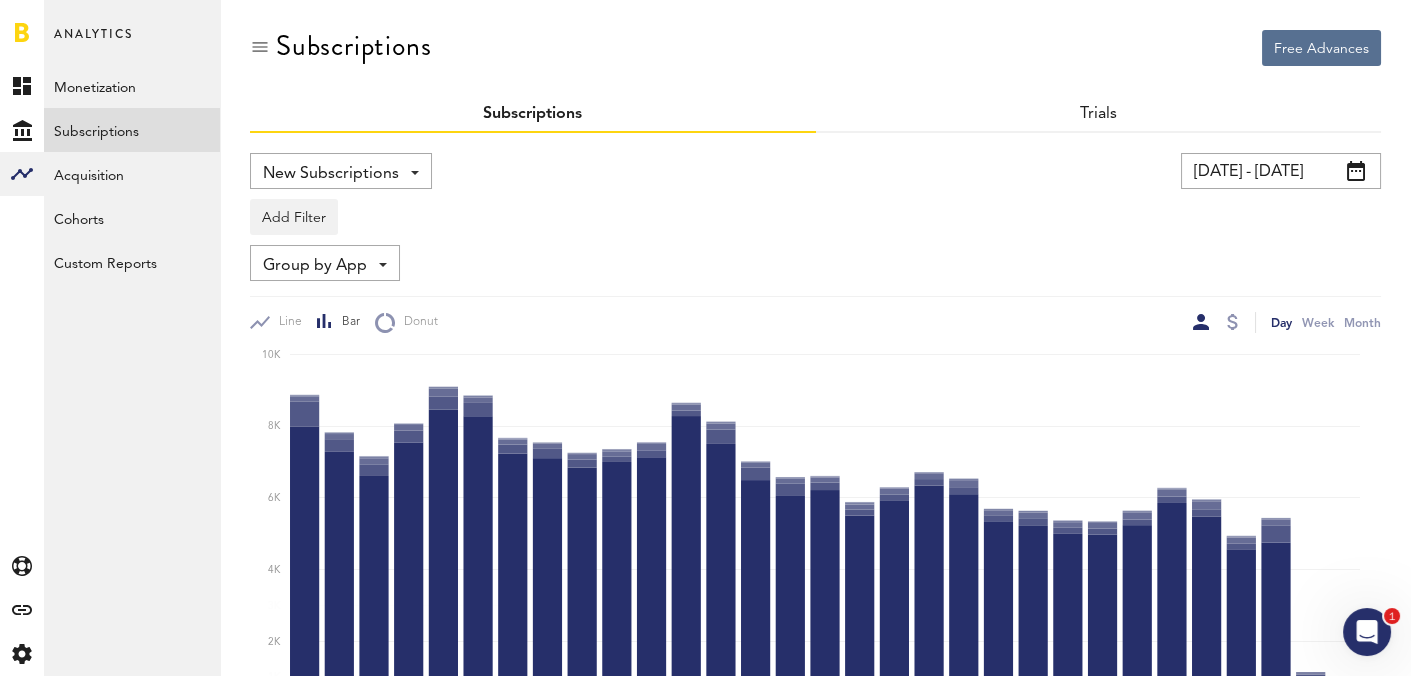 click on "Group by App" at bounding box center [315, 266] 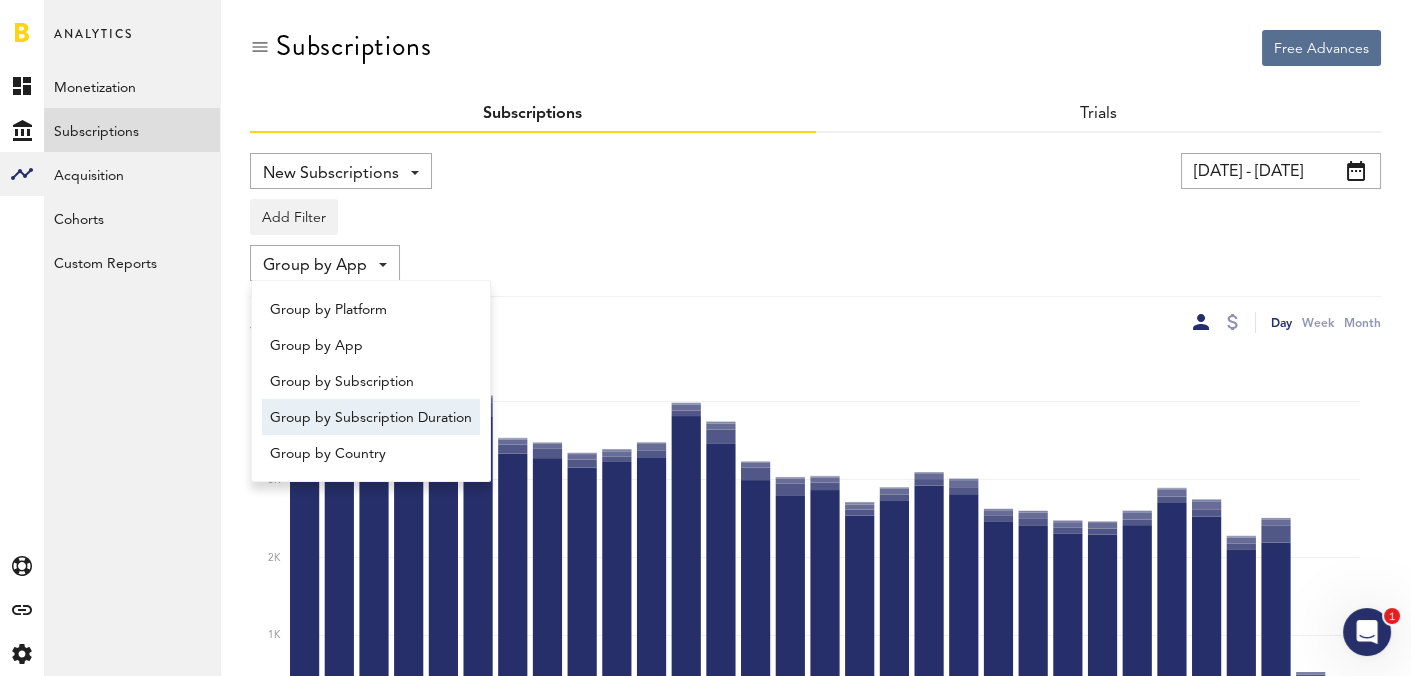 click on "Group by Subscription Duration" at bounding box center [371, 418] 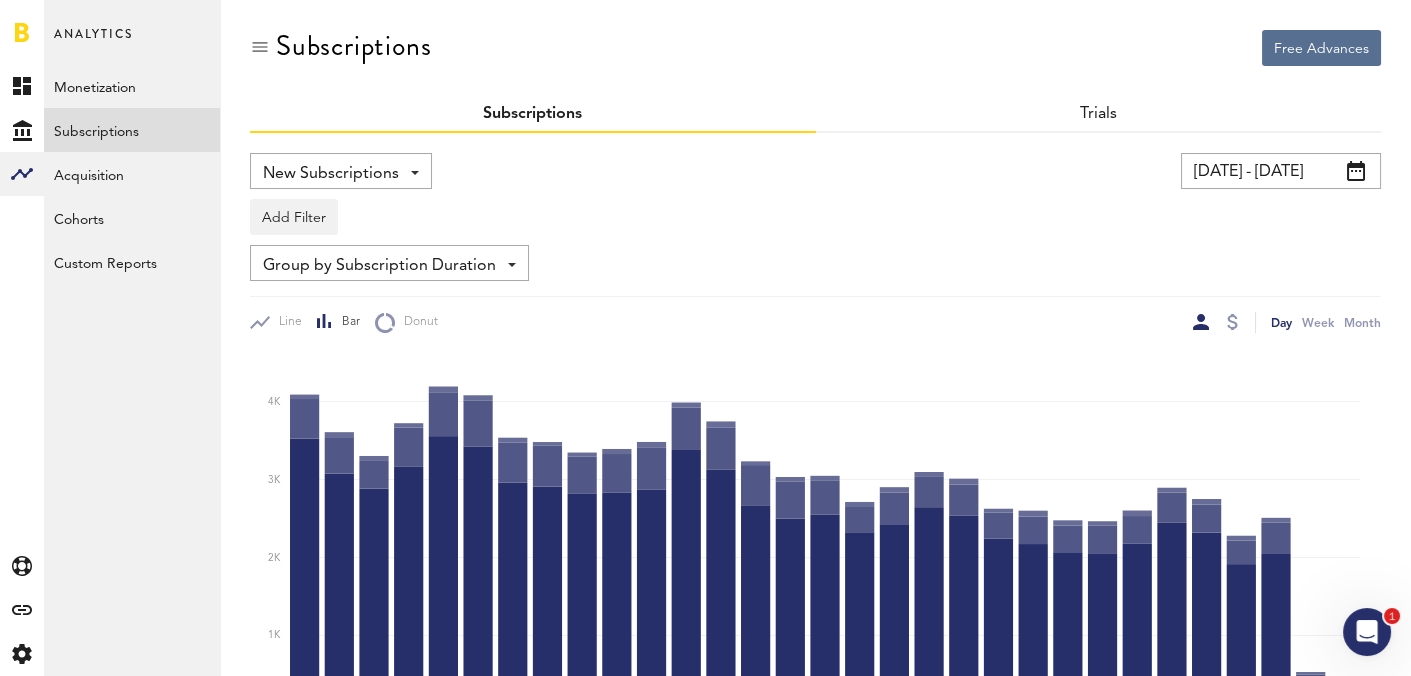 click on "[DATE] - [DATE]" at bounding box center (1281, 171) 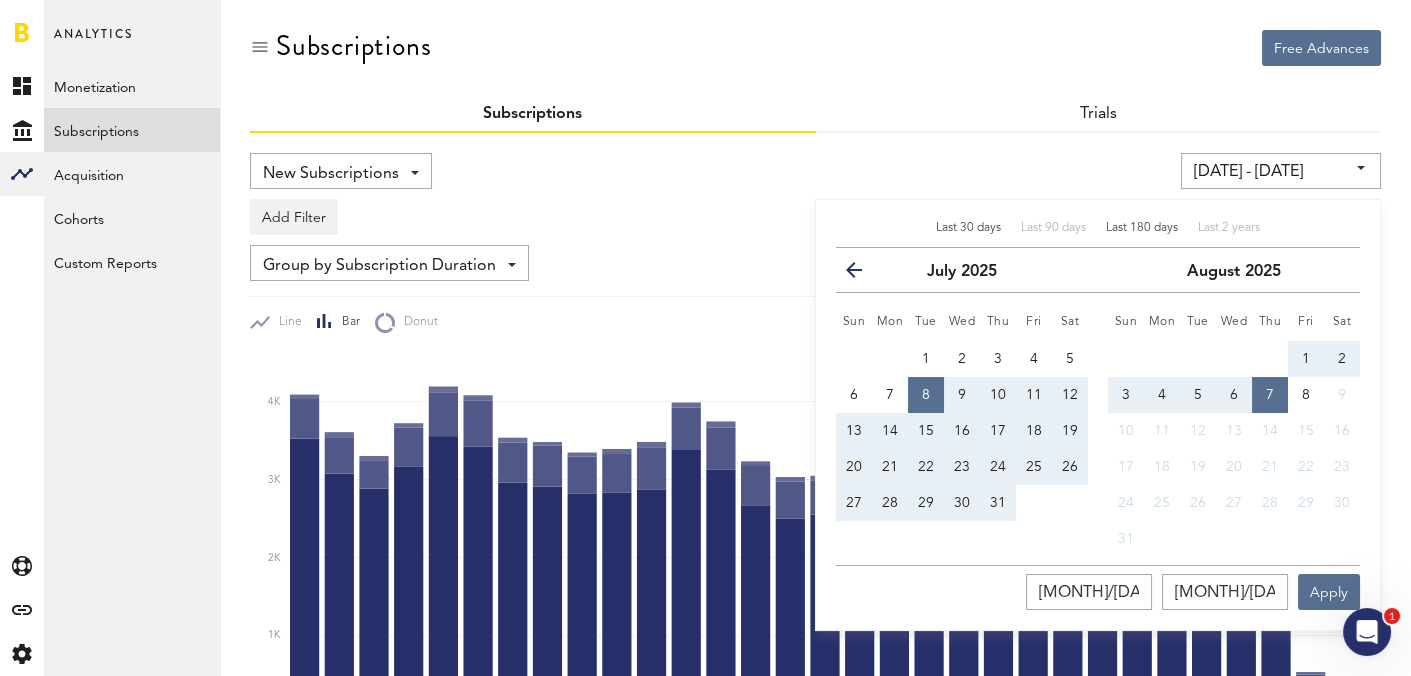 click on "Last 180 days" at bounding box center (1142, 228) 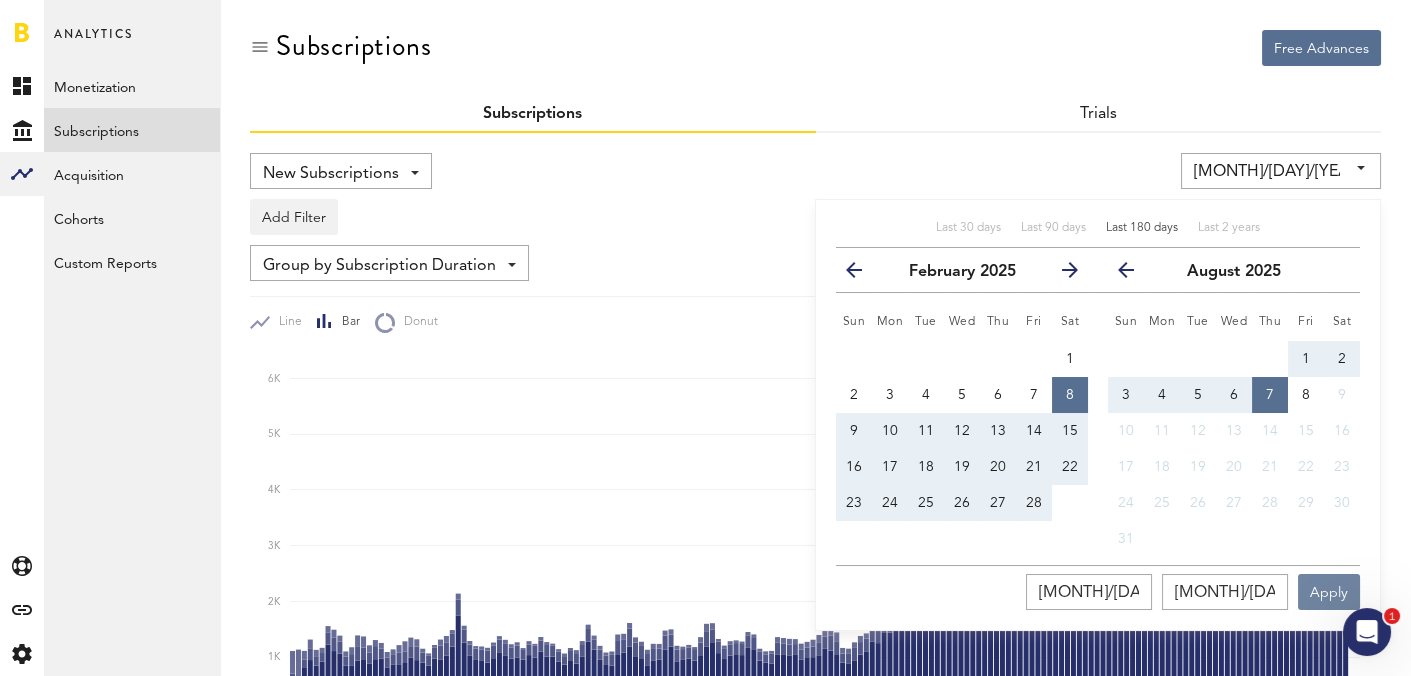 click on "Apply" at bounding box center (1329, 592) 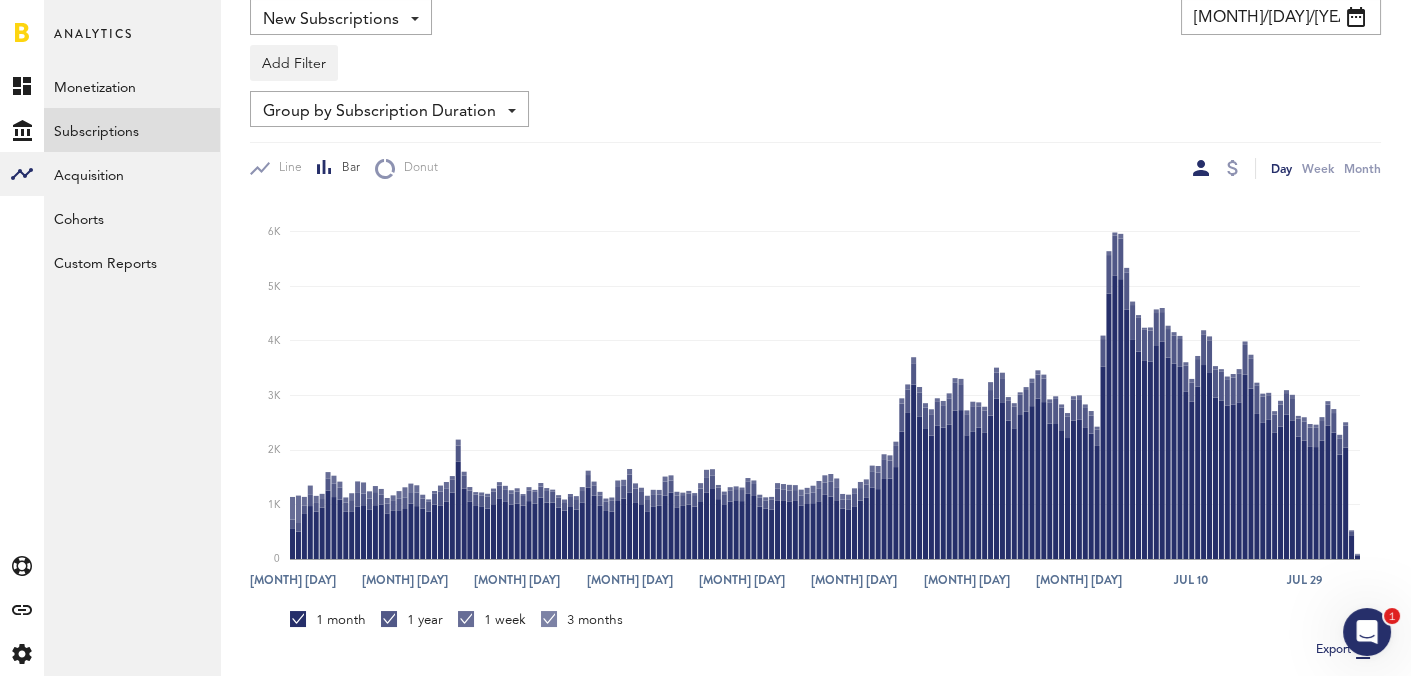 scroll, scrollTop: 172, scrollLeft: 0, axis: vertical 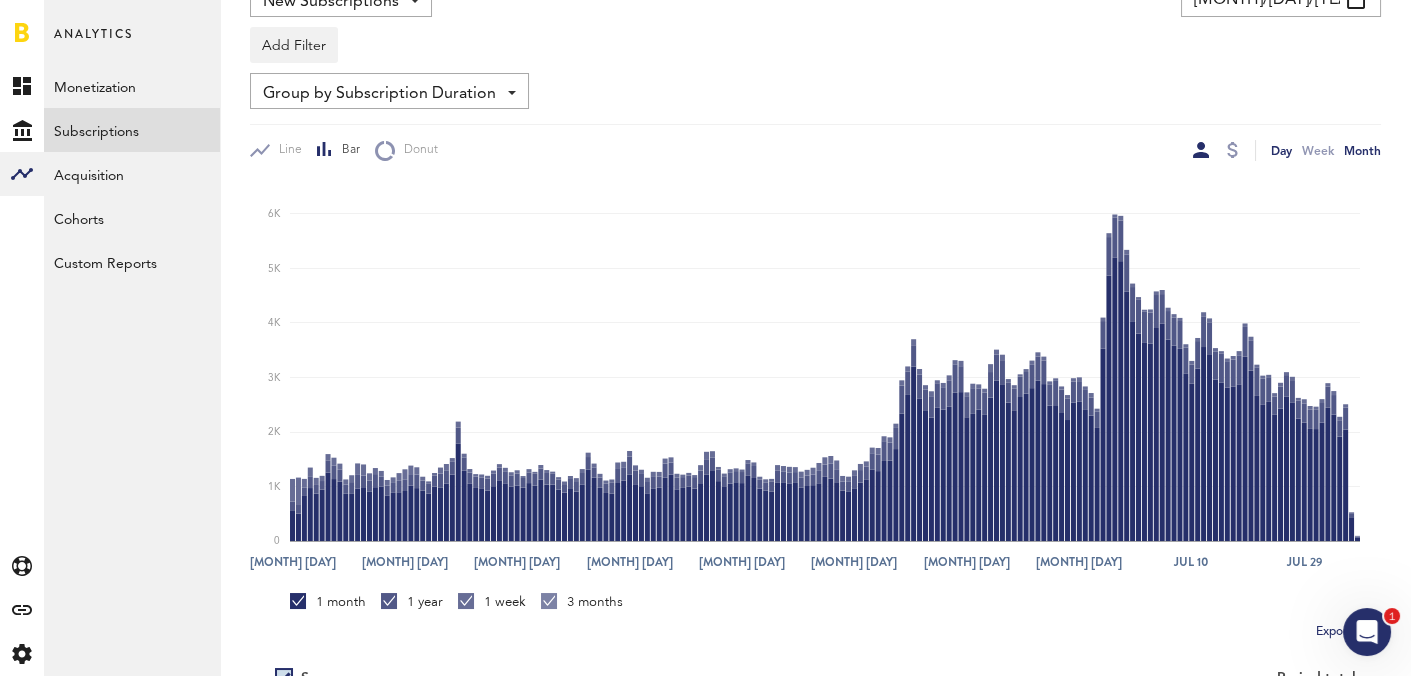 click on "Month" at bounding box center (1362, 150) 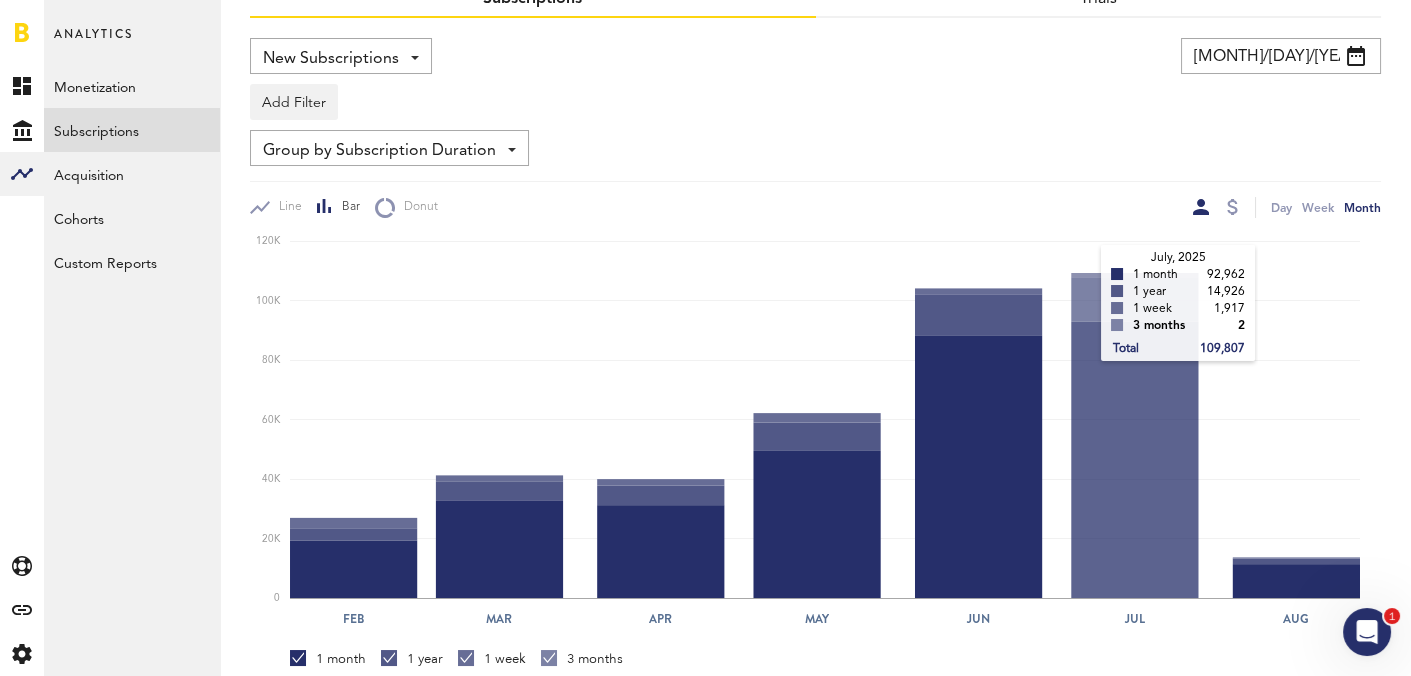 scroll, scrollTop: 108, scrollLeft: 0, axis: vertical 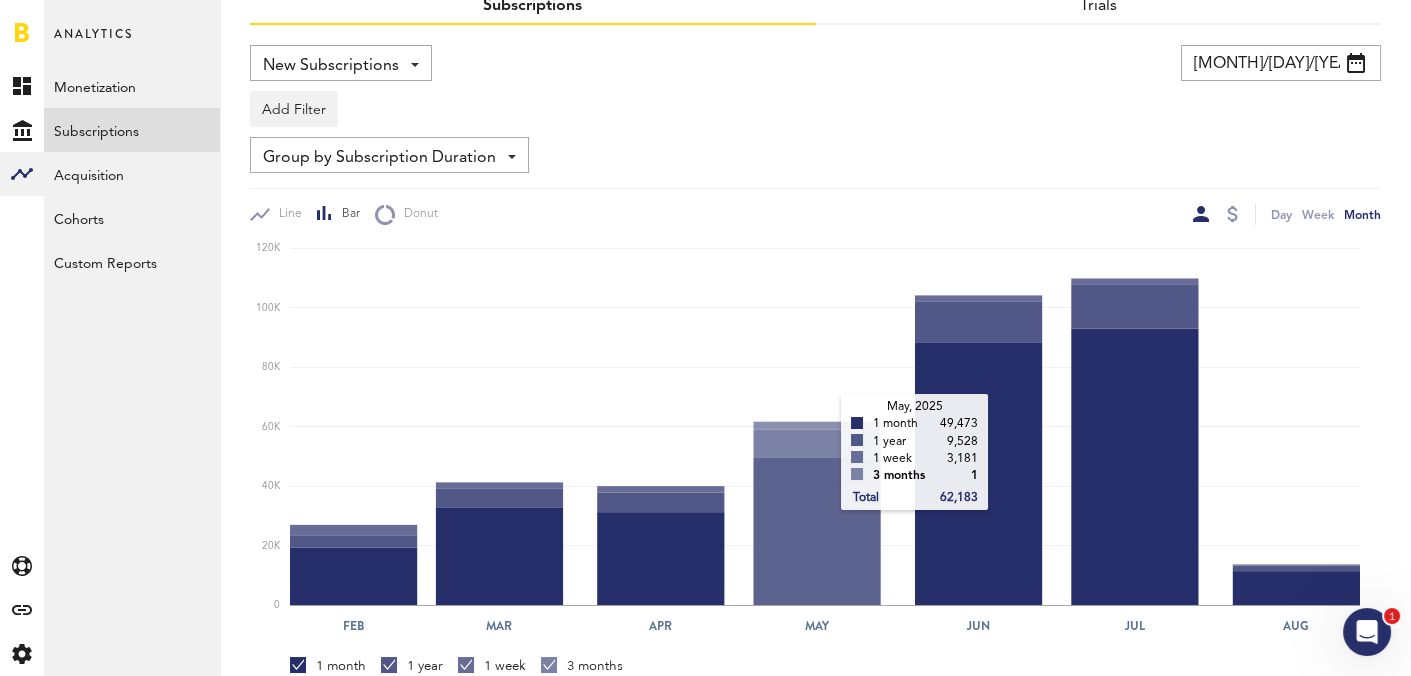 click 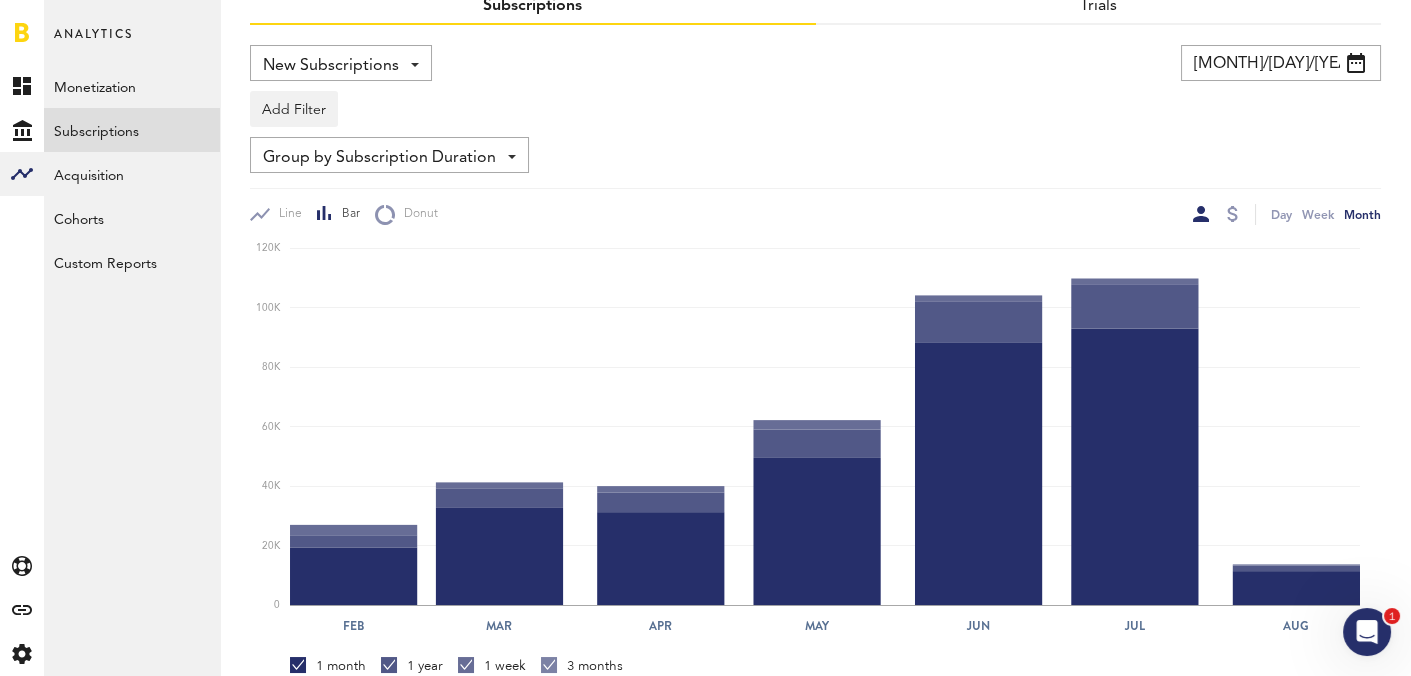 click on "New Subscriptions" at bounding box center (331, 66) 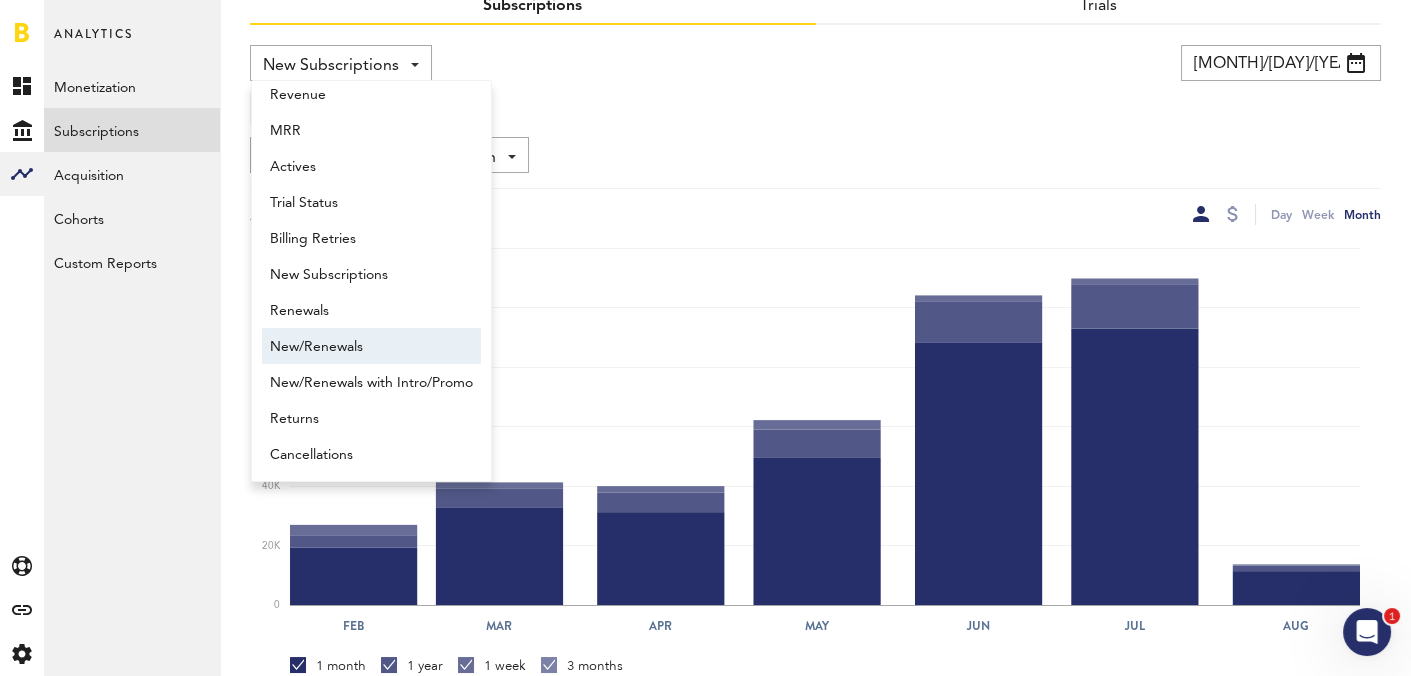 scroll, scrollTop: 0, scrollLeft: 0, axis: both 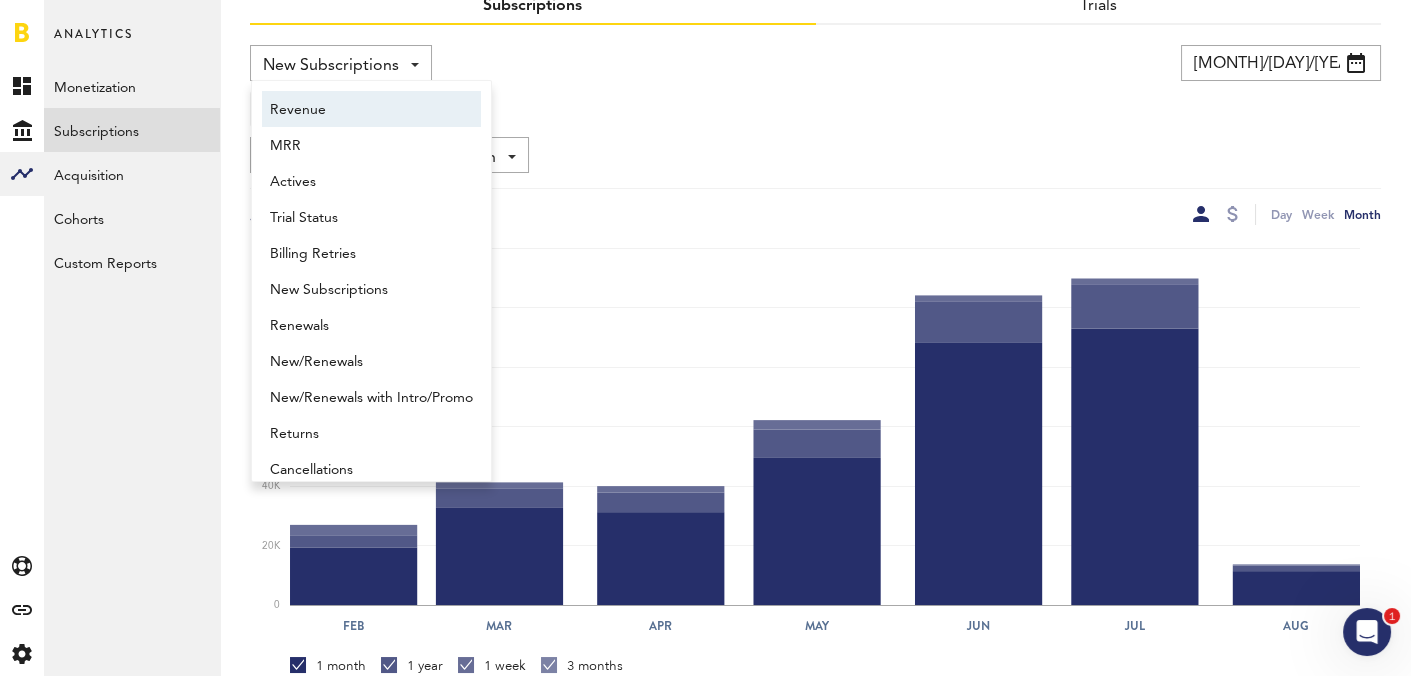 click on "Revenue" at bounding box center (371, 110) 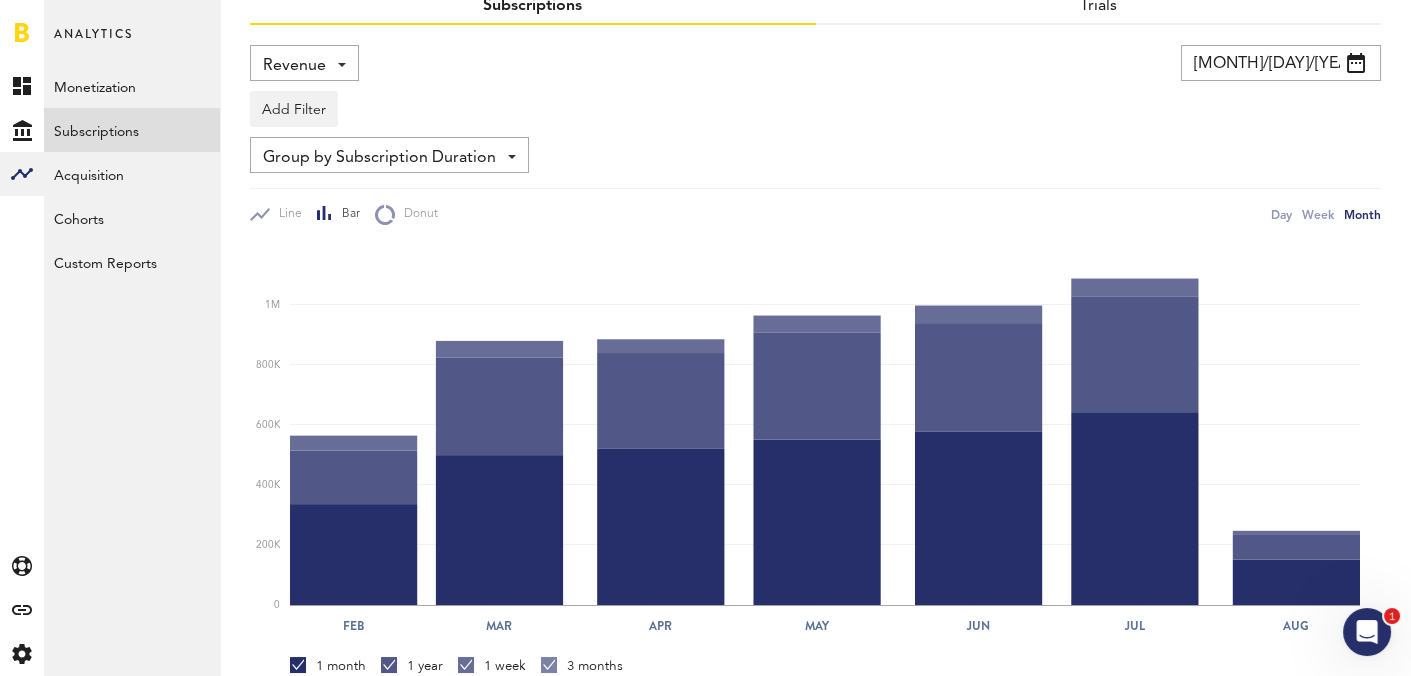 click on "Revenue" at bounding box center [294, 66] 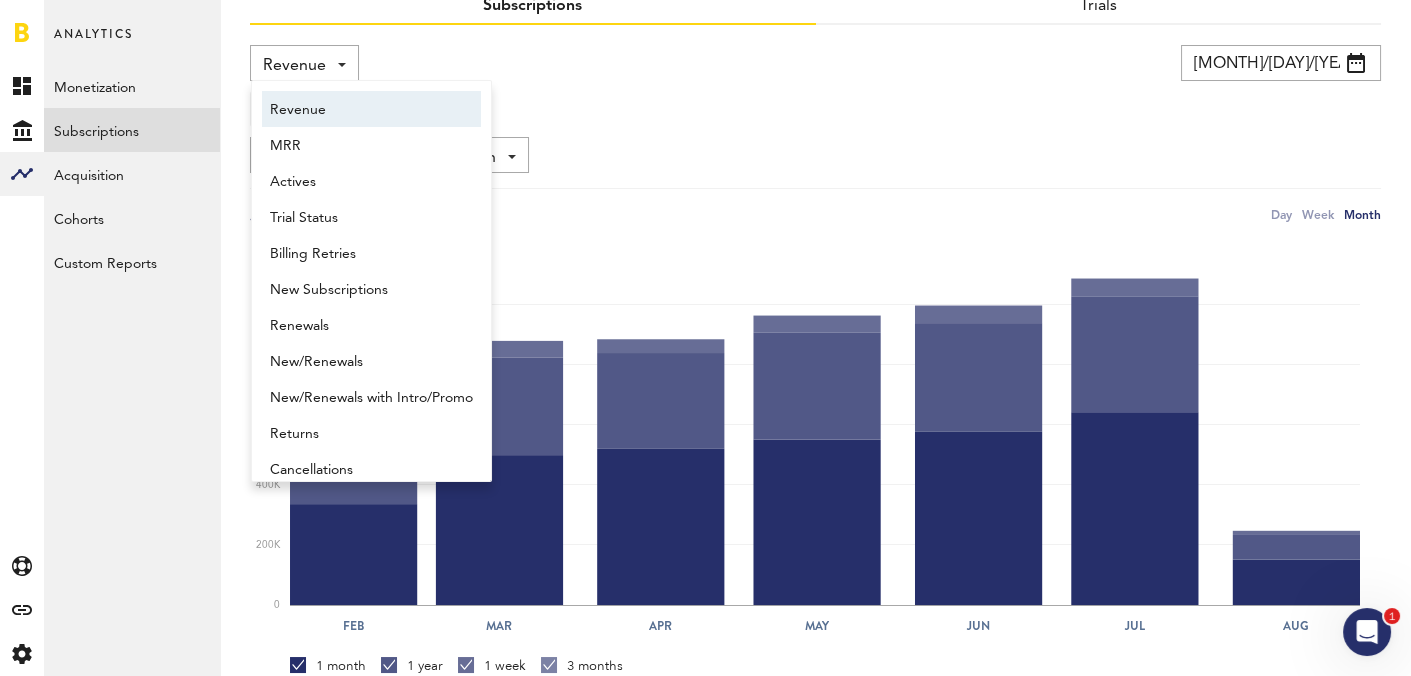 scroll, scrollTop: 10, scrollLeft: 0, axis: vertical 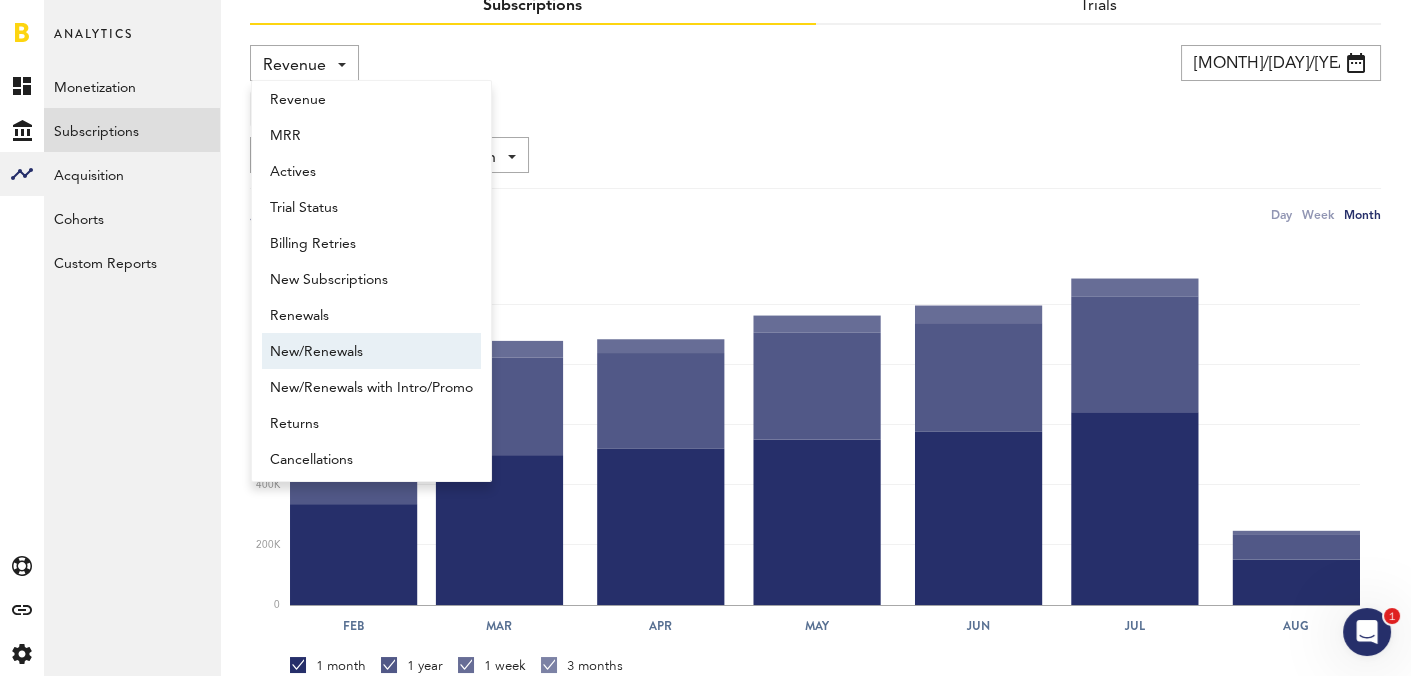 click on "New/Renewals" at bounding box center [371, 352] 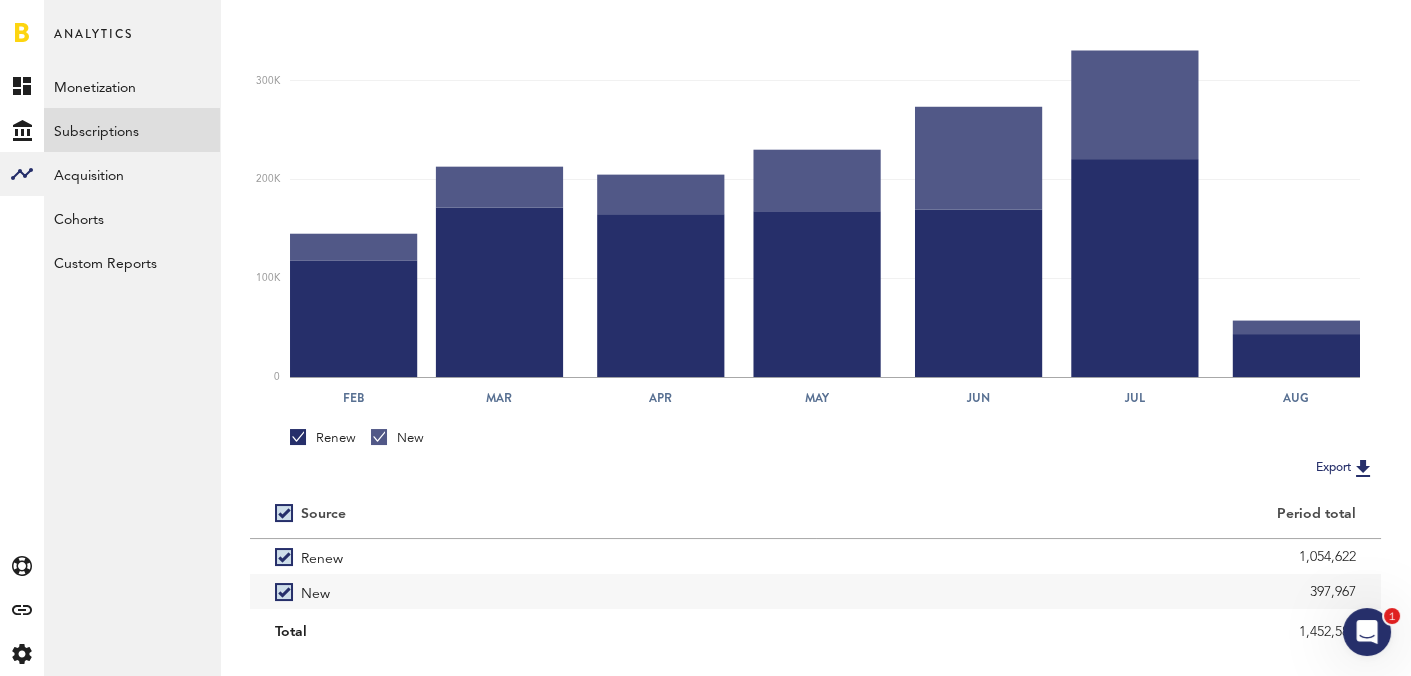 scroll, scrollTop: 0, scrollLeft: 0, axis: both 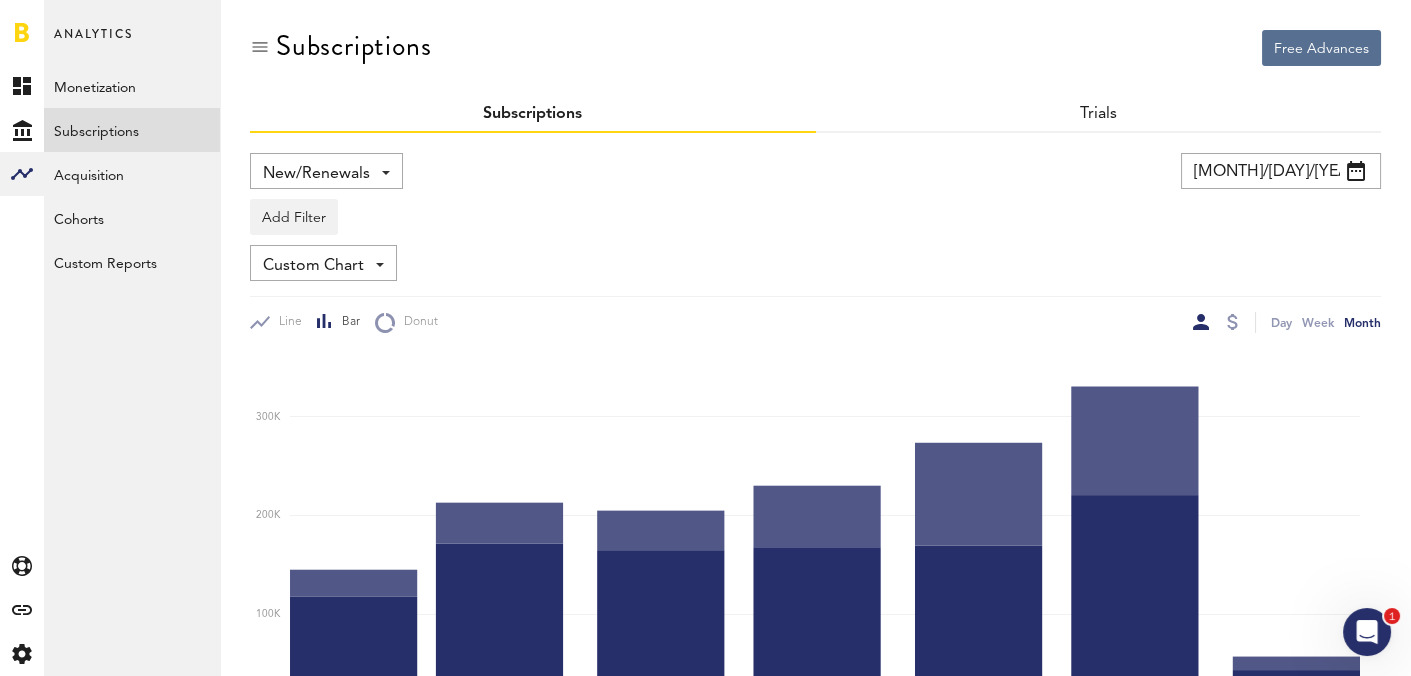 click on "New/Renewals" at bounding box center (316, 174) 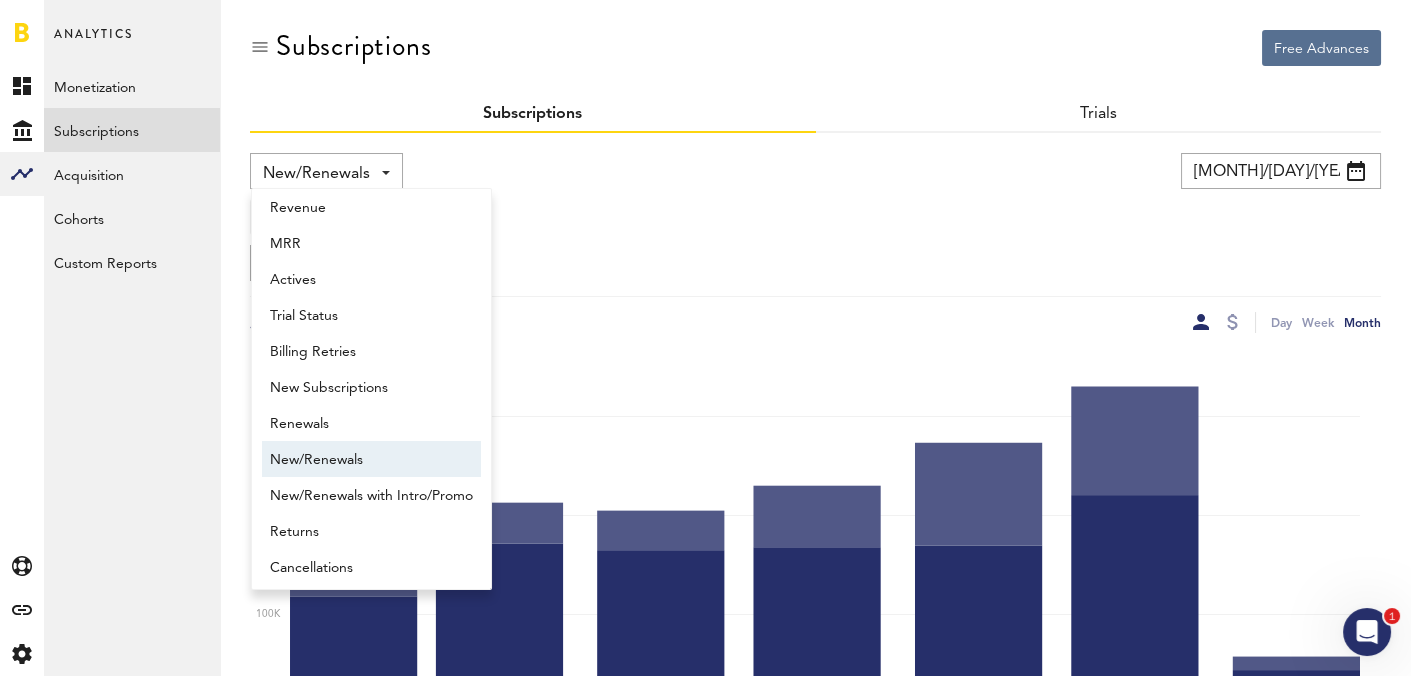 scroll, scrollTop: 15, scrollLeft: 0, axis: vertical 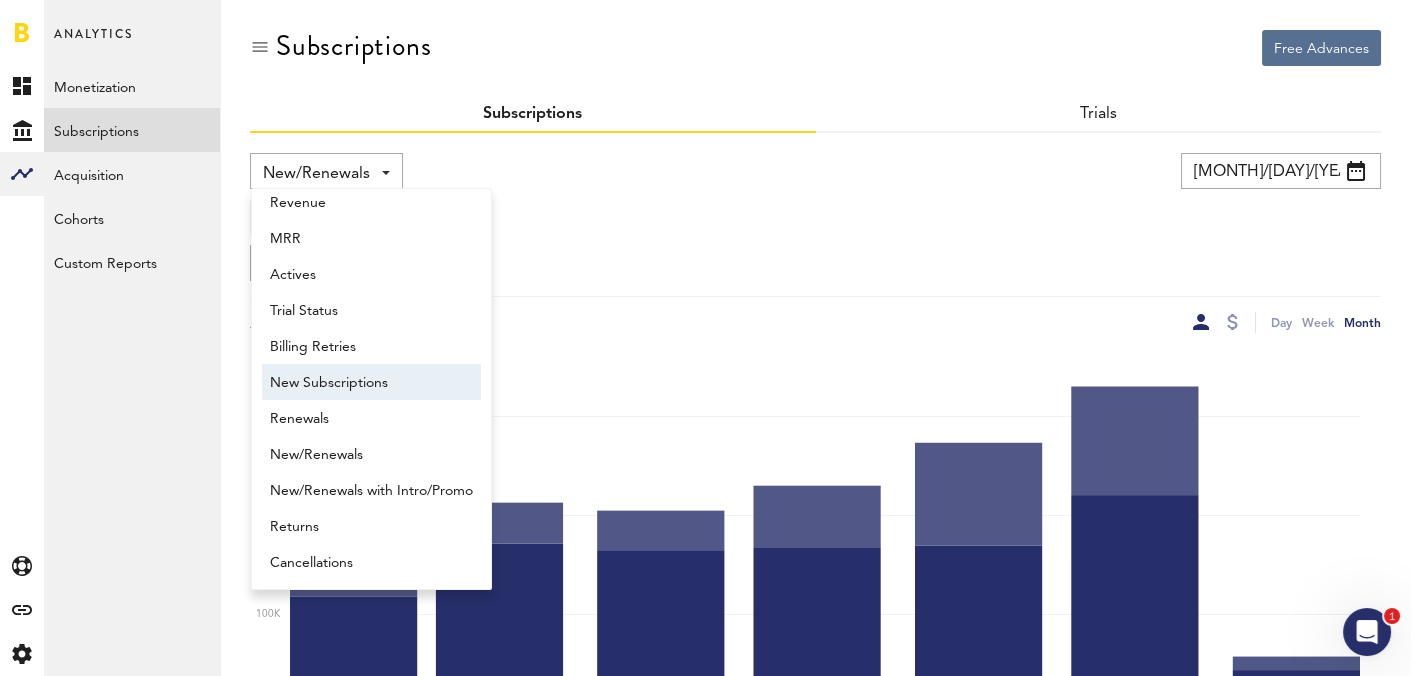 click on "New Subscriptions" at bounding box center [371, 383] 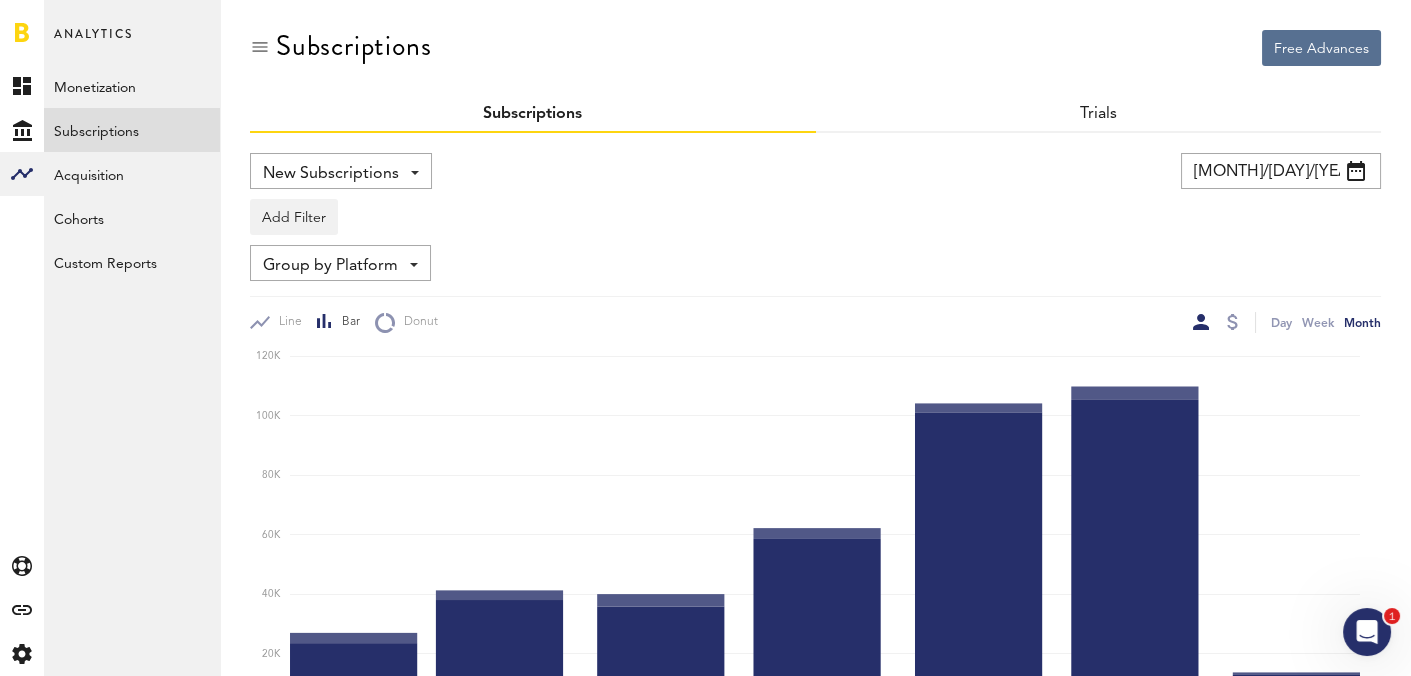 click on "Group by Platform" at bounding box center (330, 266) 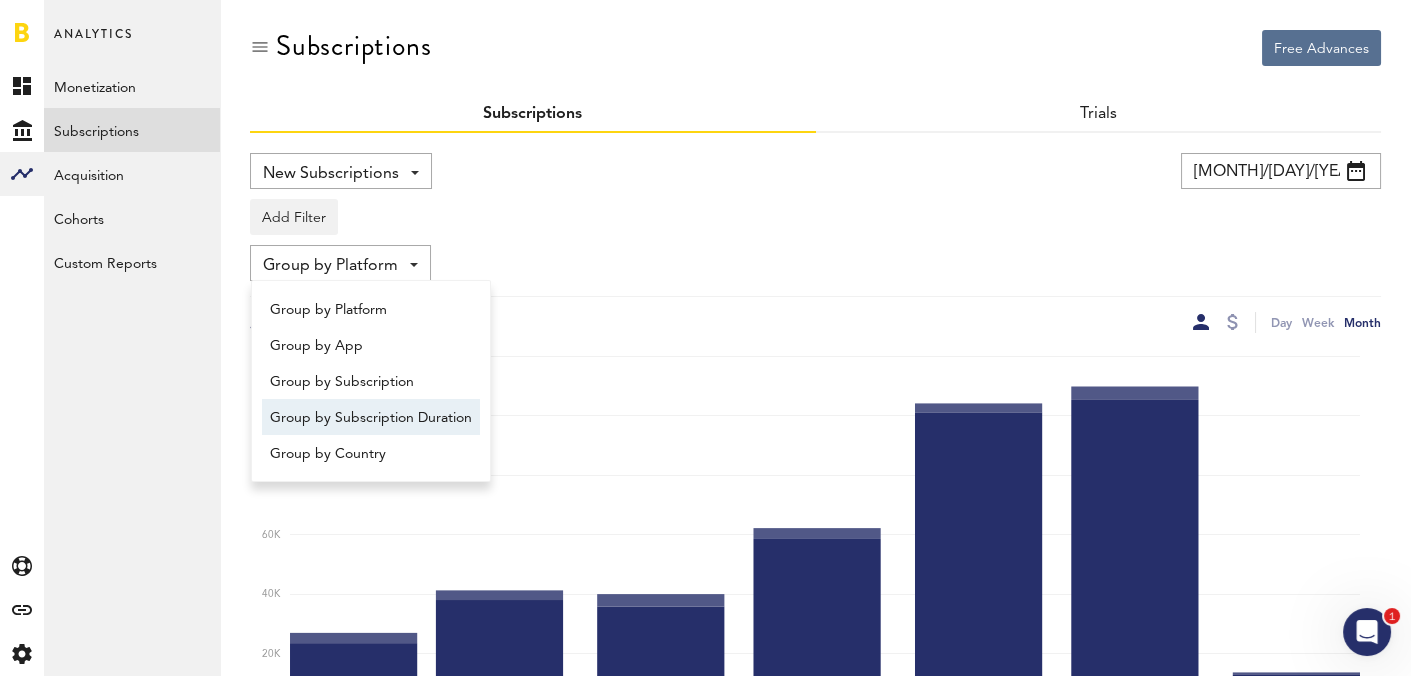 click on "Group by Subscription Duration" at bounding box center [371, 418] 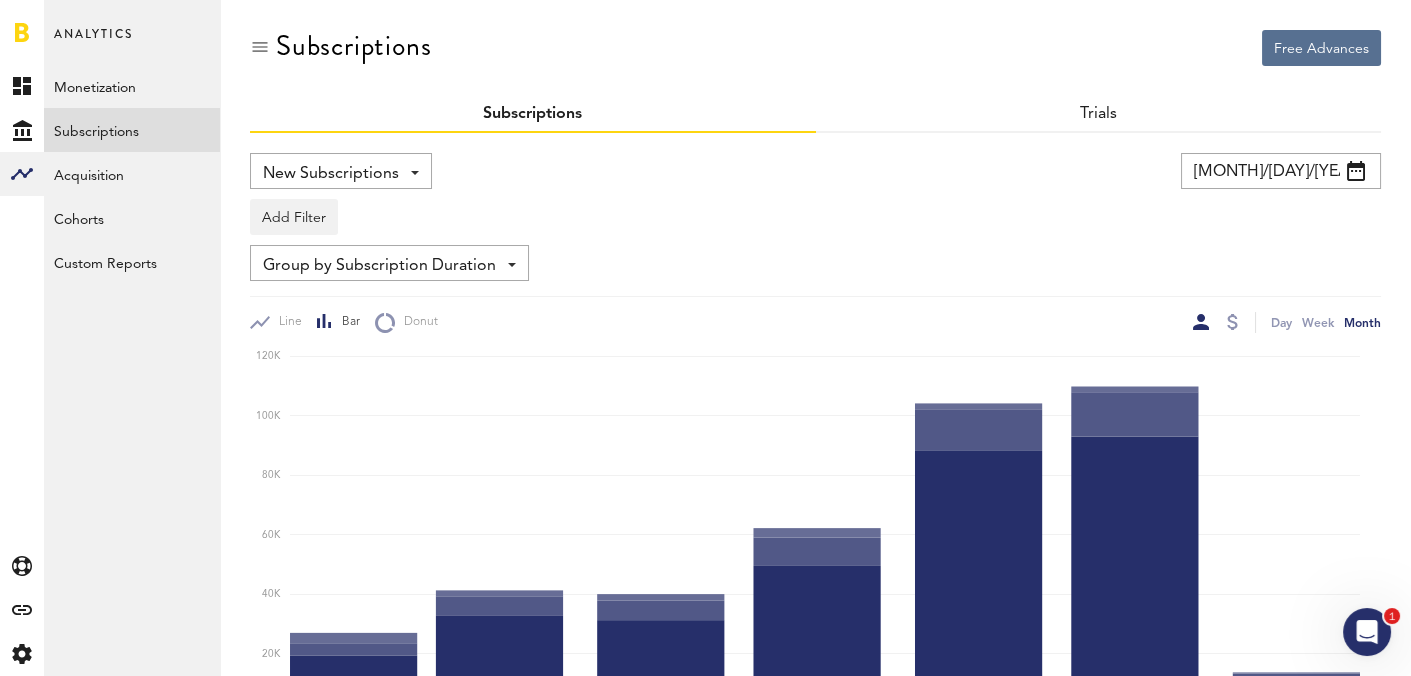 click on "Line         Bar         Donut                                      Day     Week     Month" at bounding box center [815, 314] 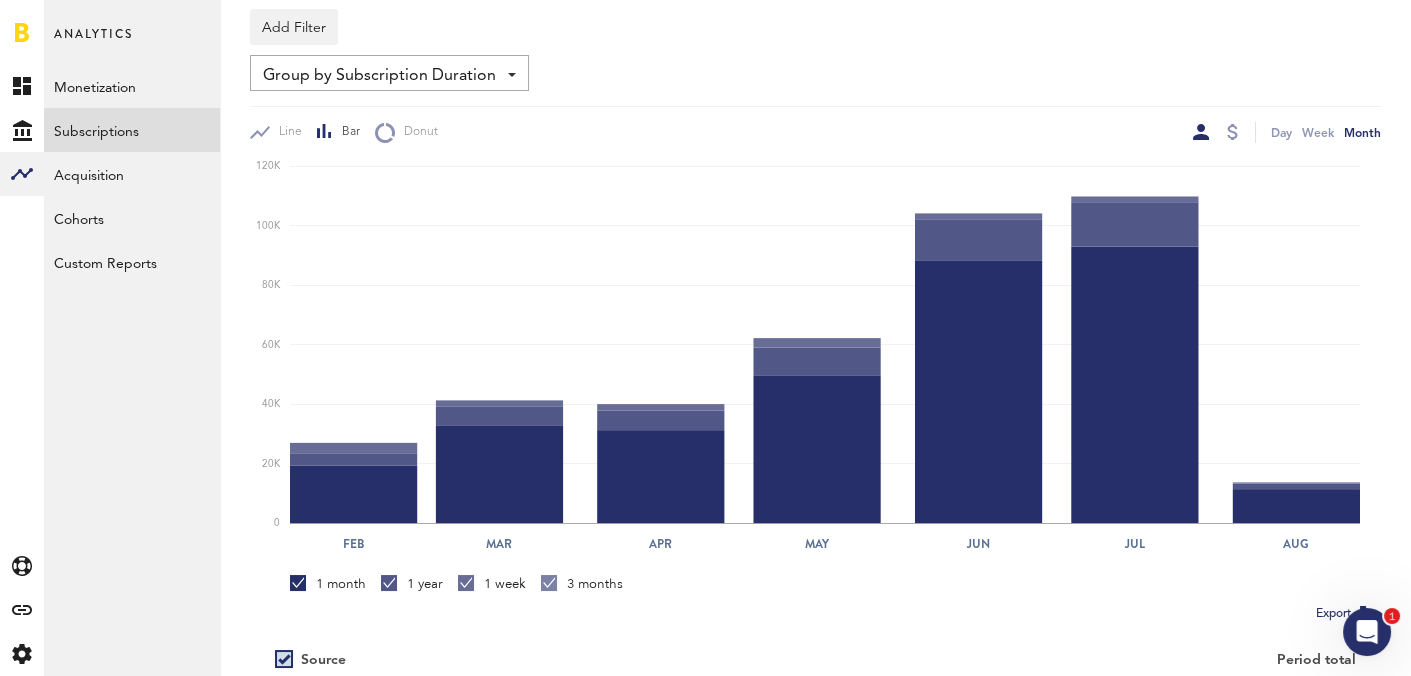 scroll, scrollTop: 192, scrollLeft: 0, axis: vertical 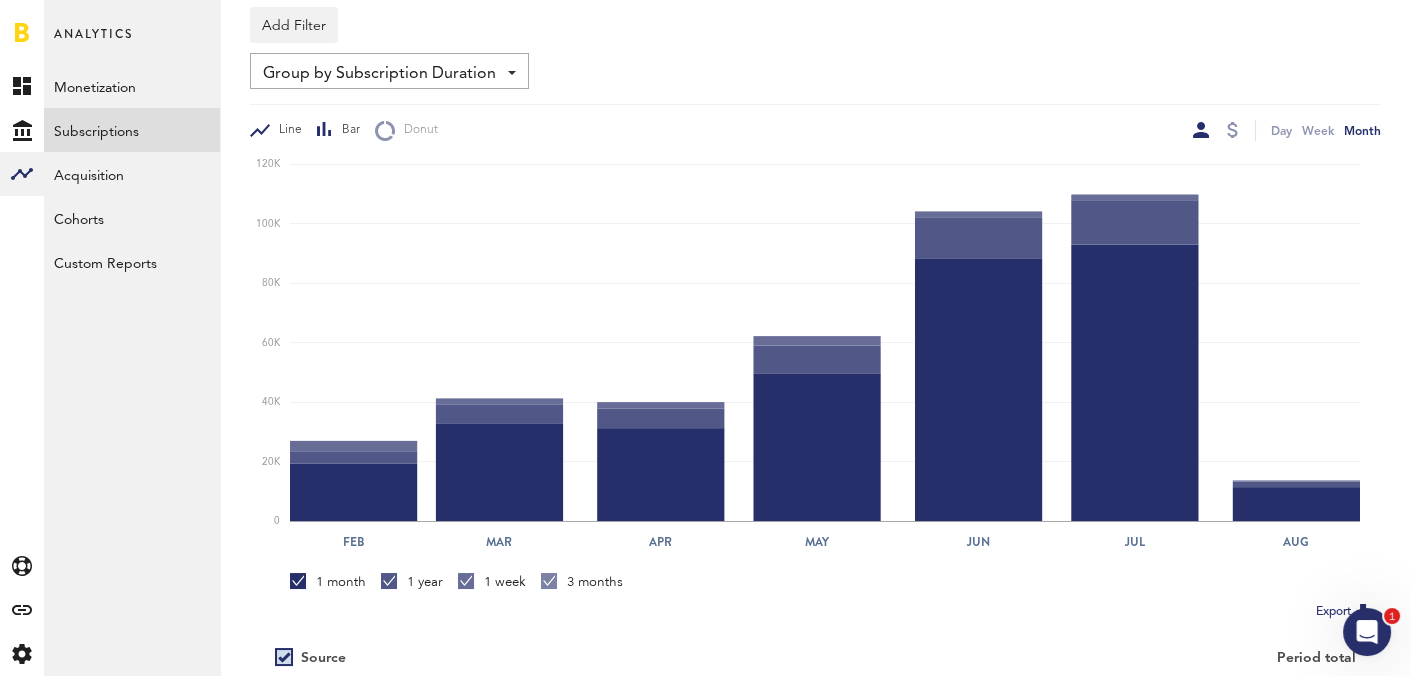 click on "Line" at bounding box center (286, 130) 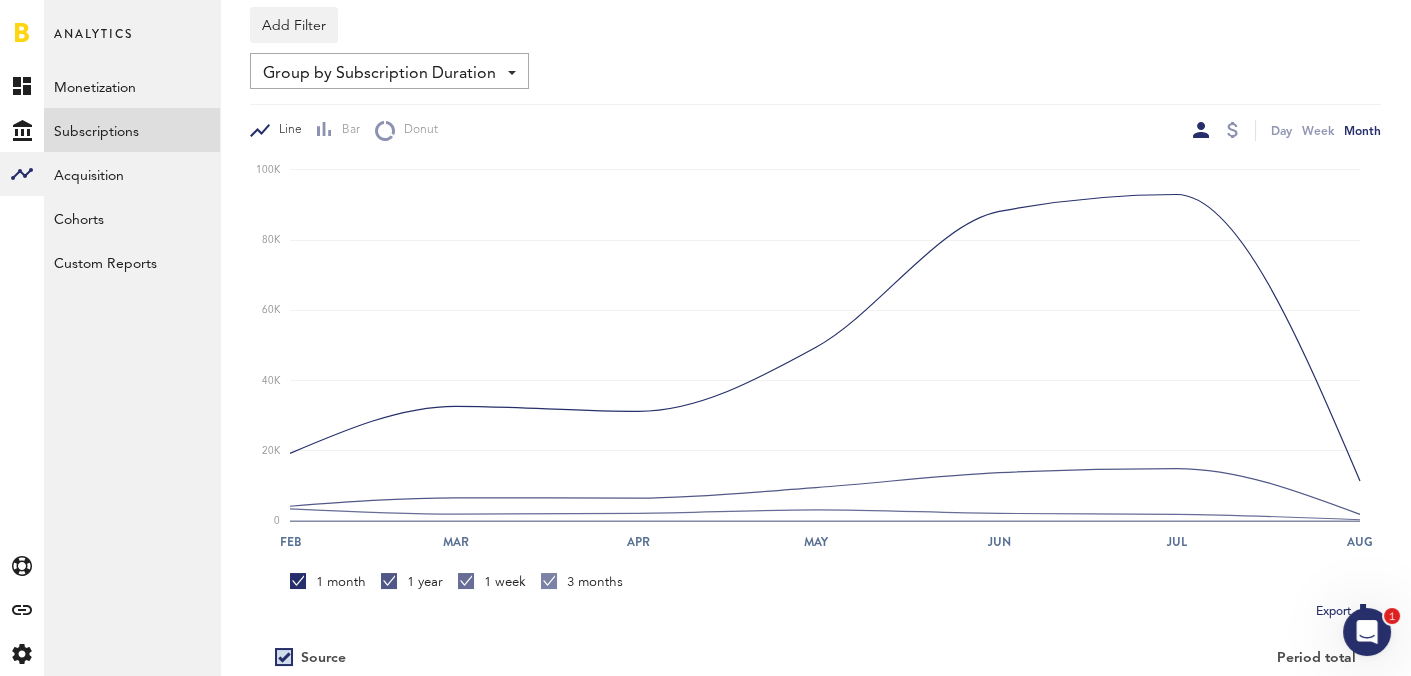 click on "Group by Subscription Duration                                 Group by Platform                     Group by App                     Group by Subscription                     Group by Subscription Duration                     Group by Country" at bounding box center [389, 71] 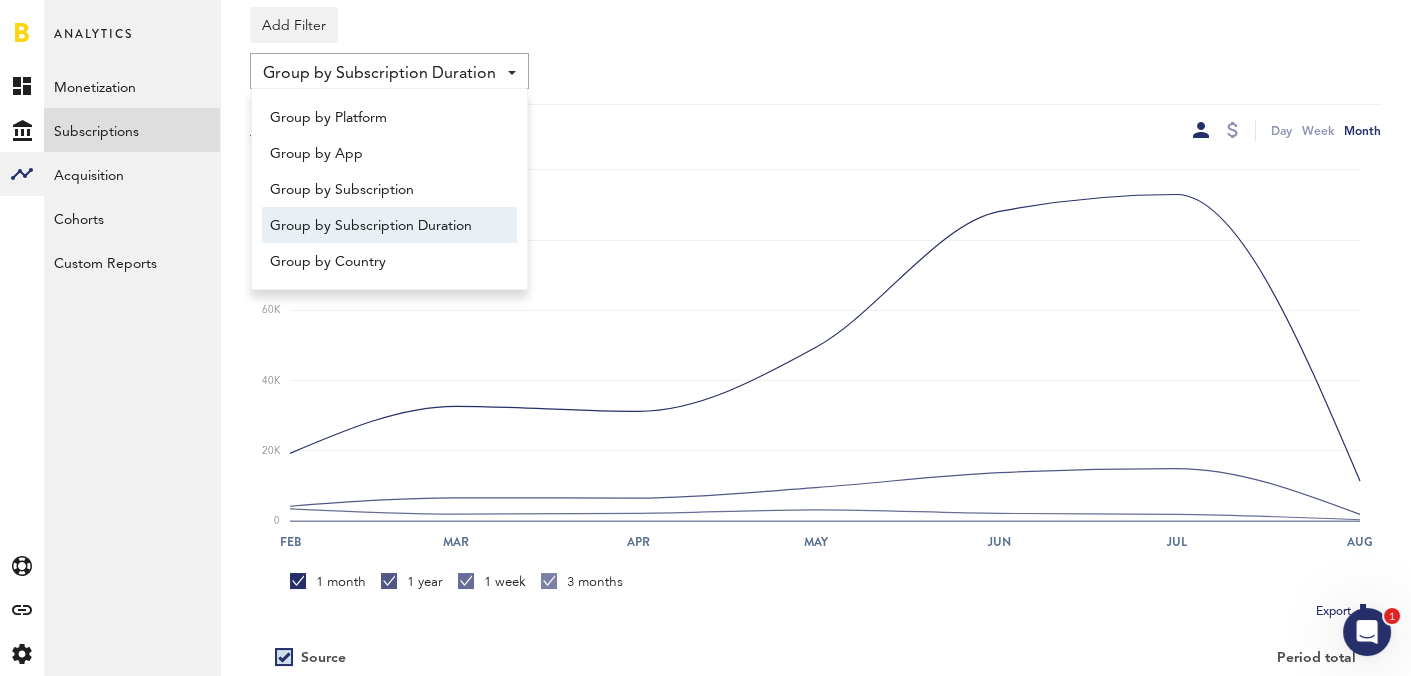 click on "Group by Subscription Duration                                 Group by Platform                     Group by App                     Group by Subscription                     Group by Subscription Duration                     Group by Country" at bounding box center (815, 71) 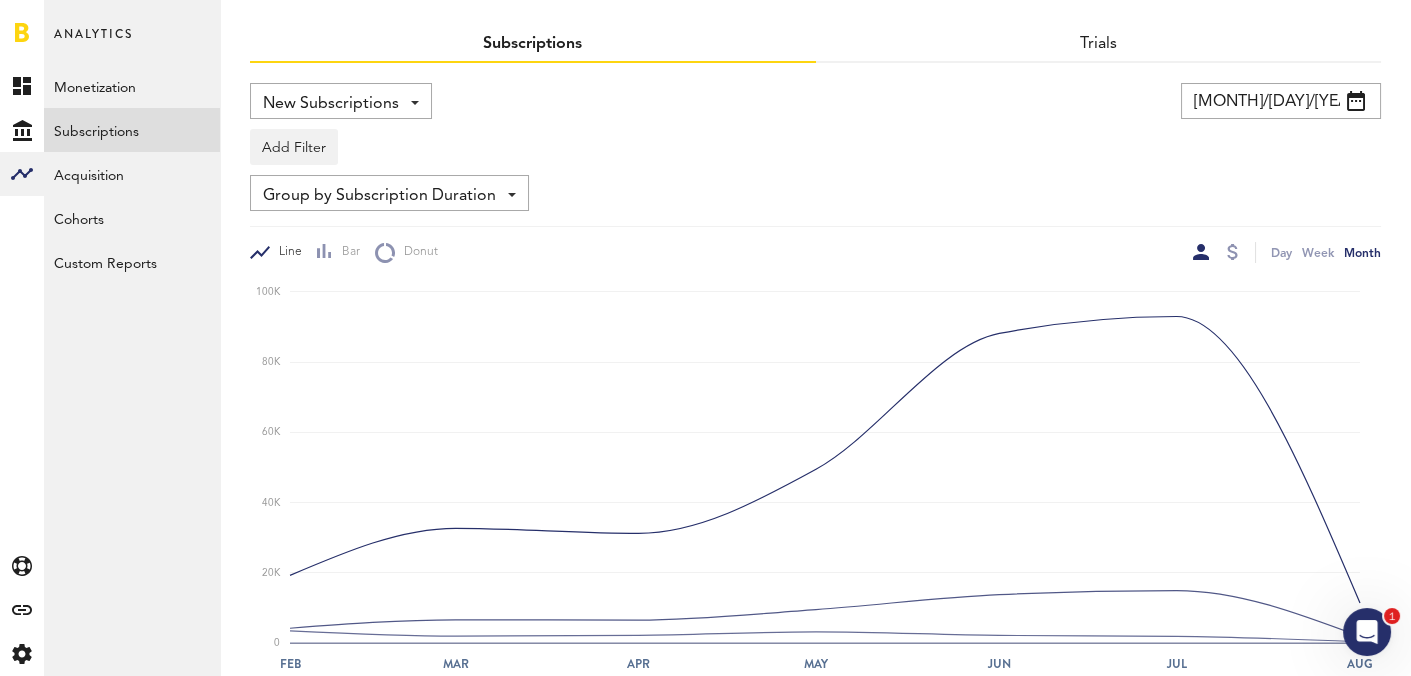 scroll, scrollTop: 65, scrollLeft: 0, axis: vertical 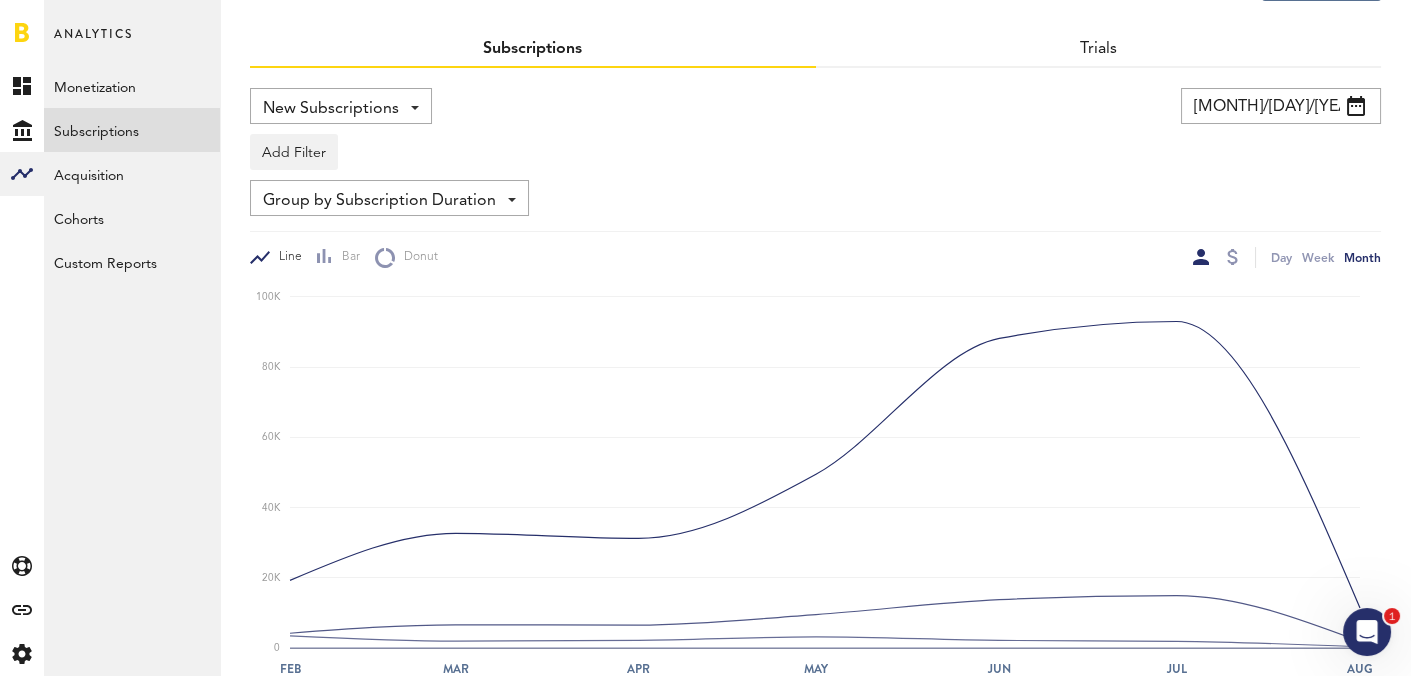 click on "Group by Subscription Duration" at bounding box center [379, 201] 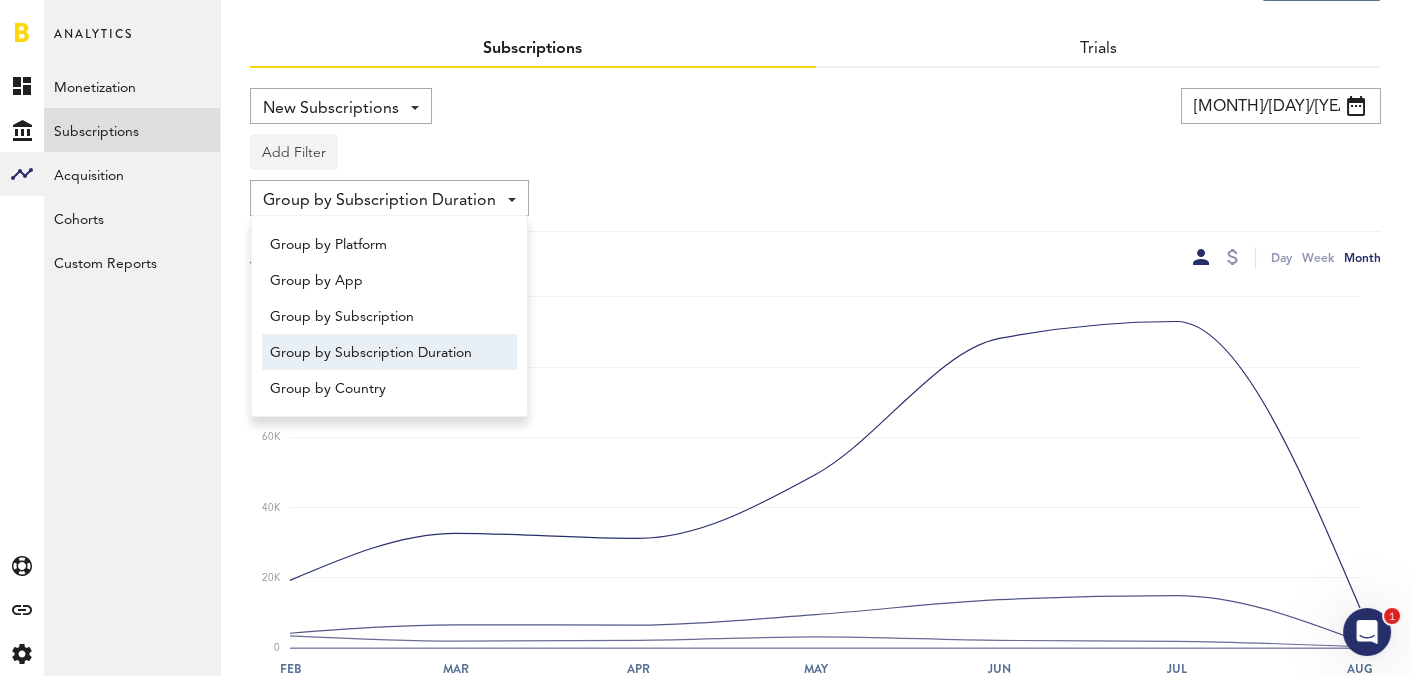click on "Add Filter" at bounding box center [294, 152] 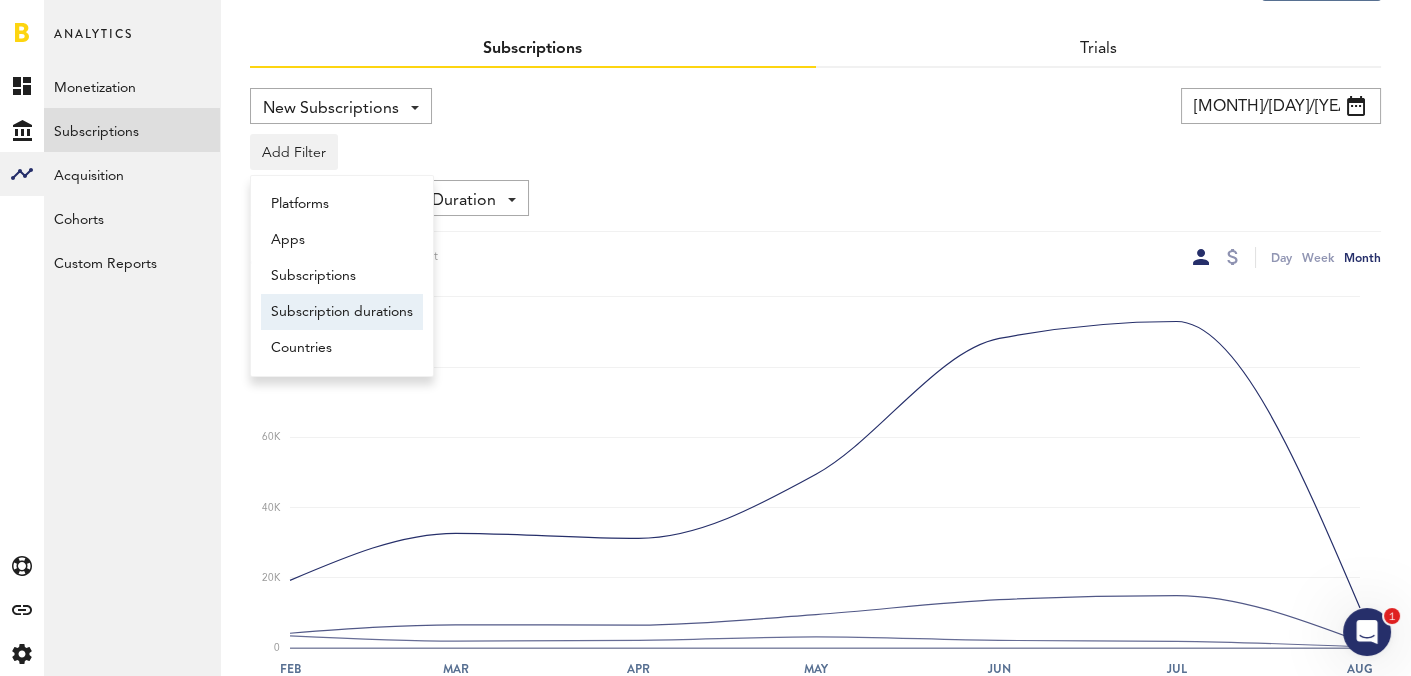 click on "Subscription durations" at bounding box center [342, 312] 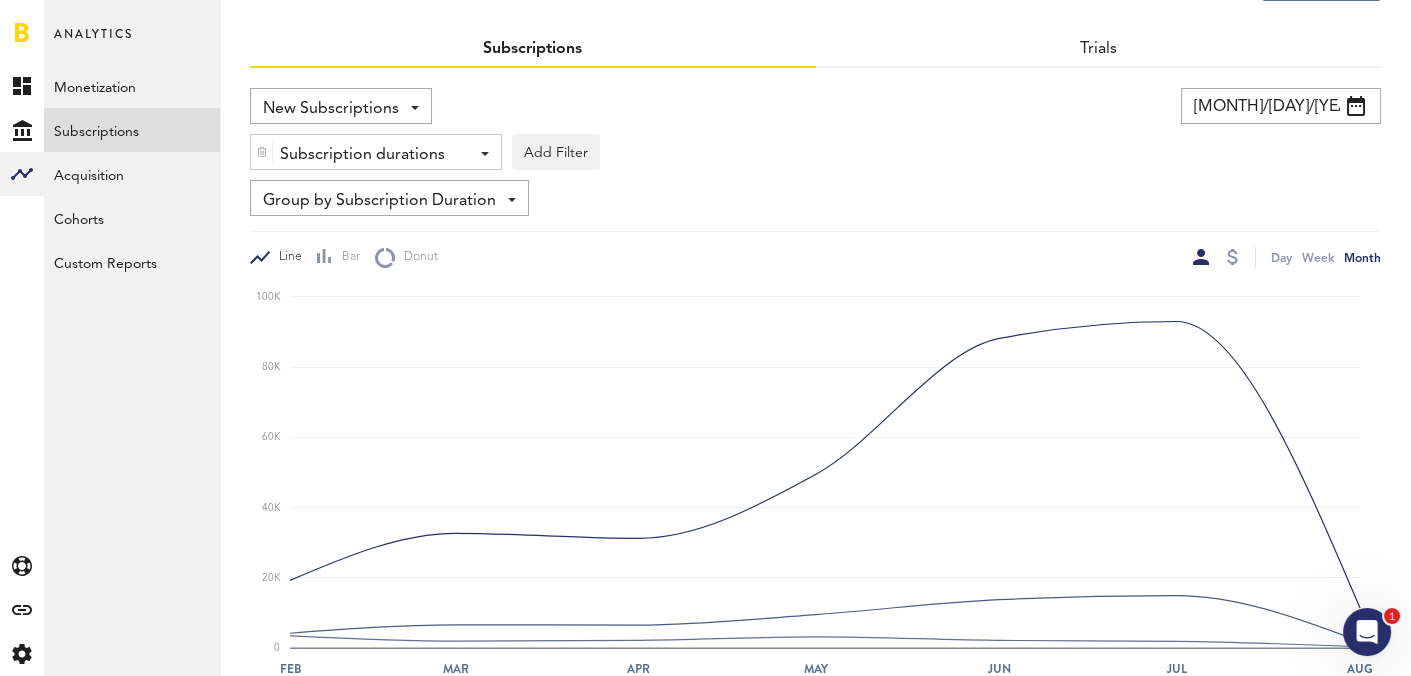 click on "New Subscriptions" at bounding box center (331, 109) 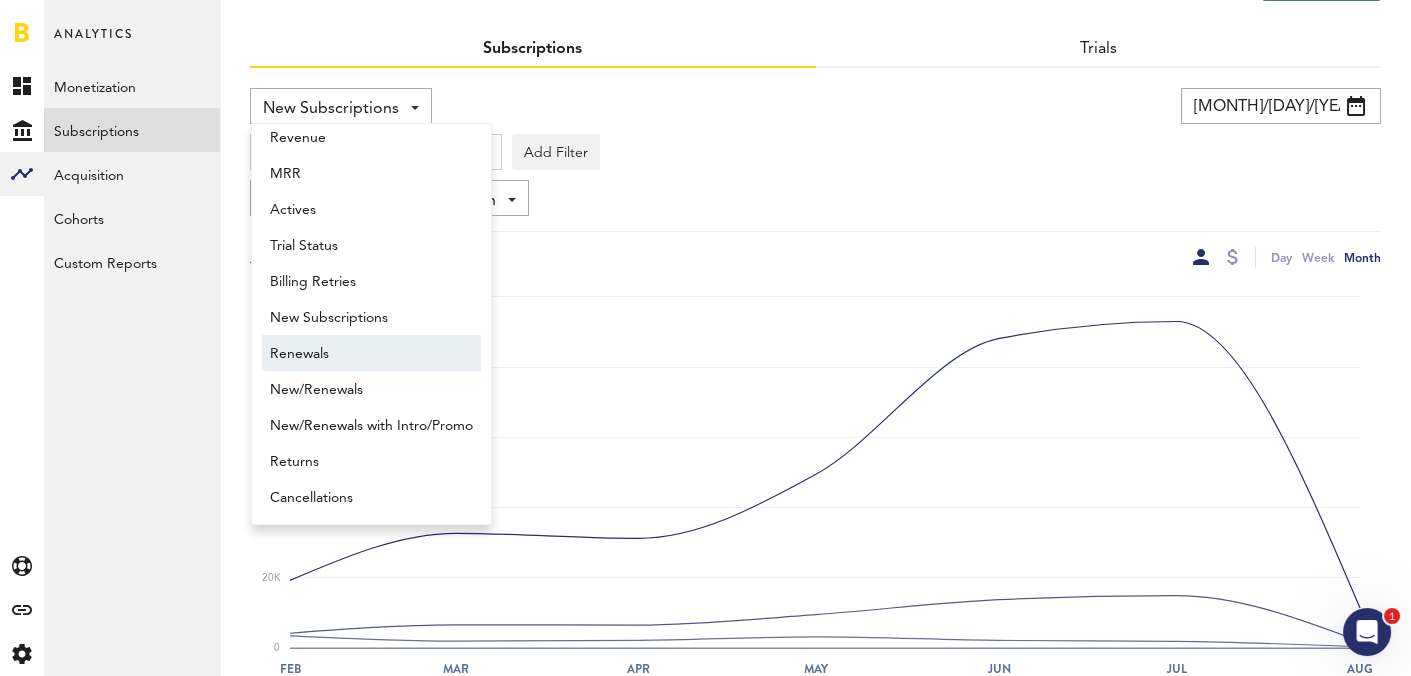 click on "Renewals" at bounding box center [371, 354] 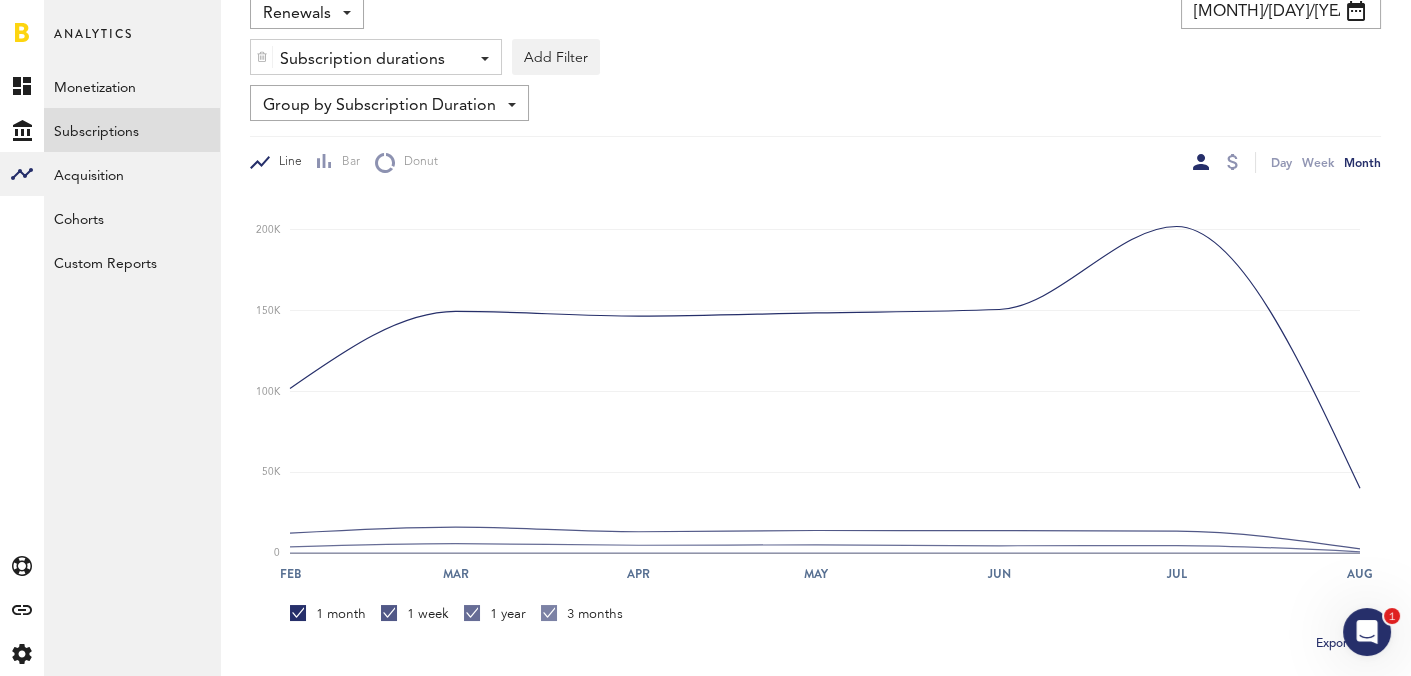 scroll, scrollTop: 163, scrollLeft: 0, axis: vertical 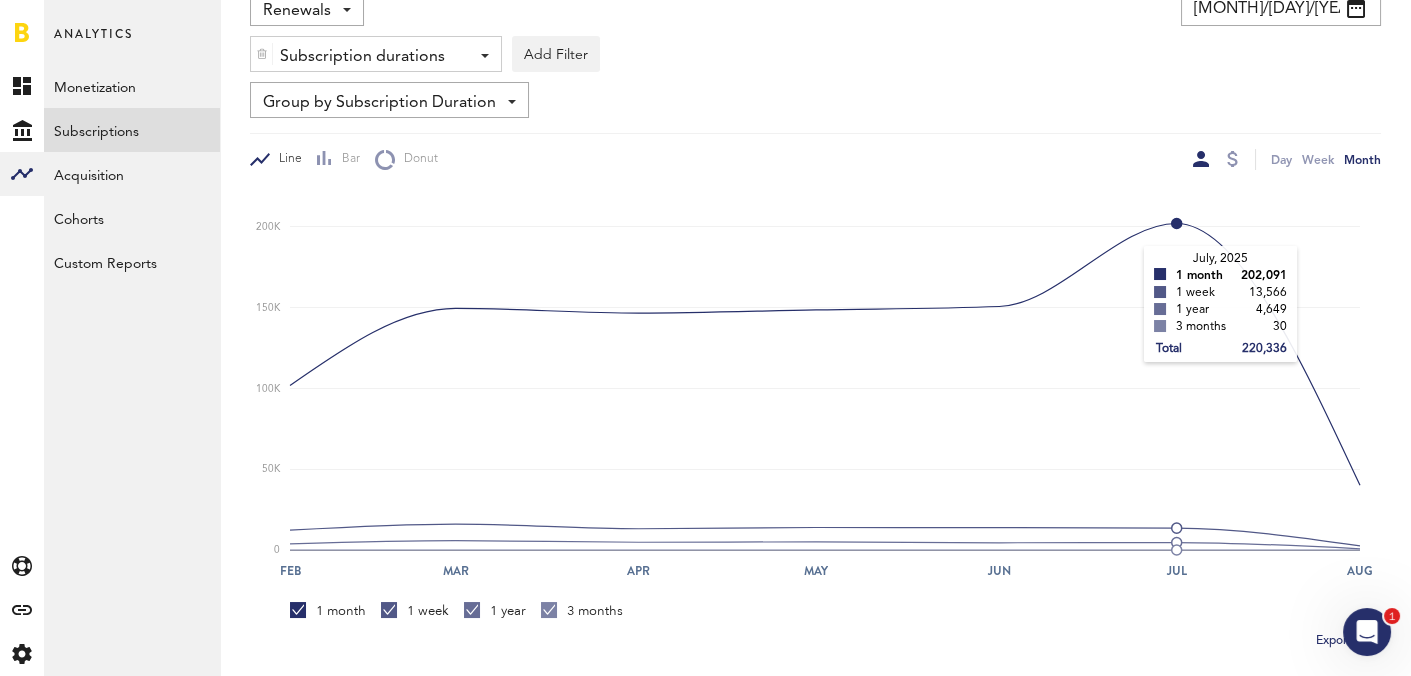 click 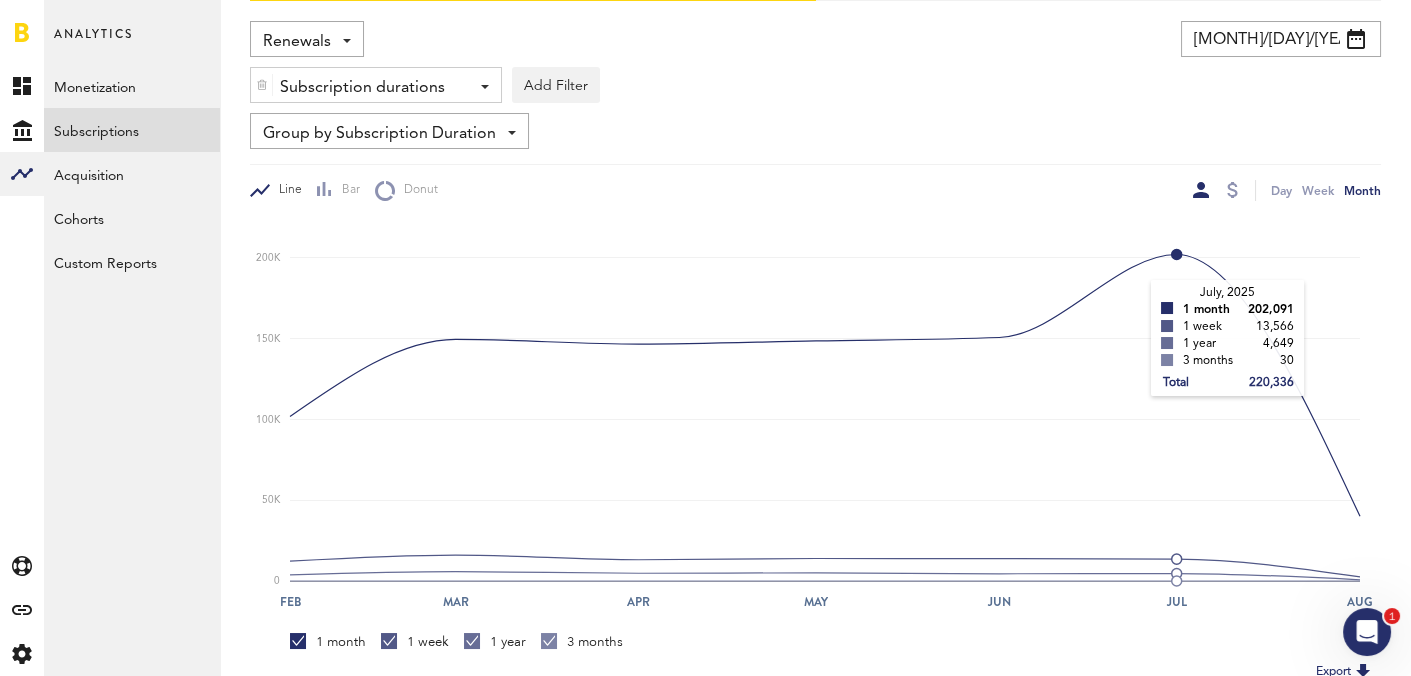 scroll, scrollTop: 129, scrollLeft: 0, axis: vertical 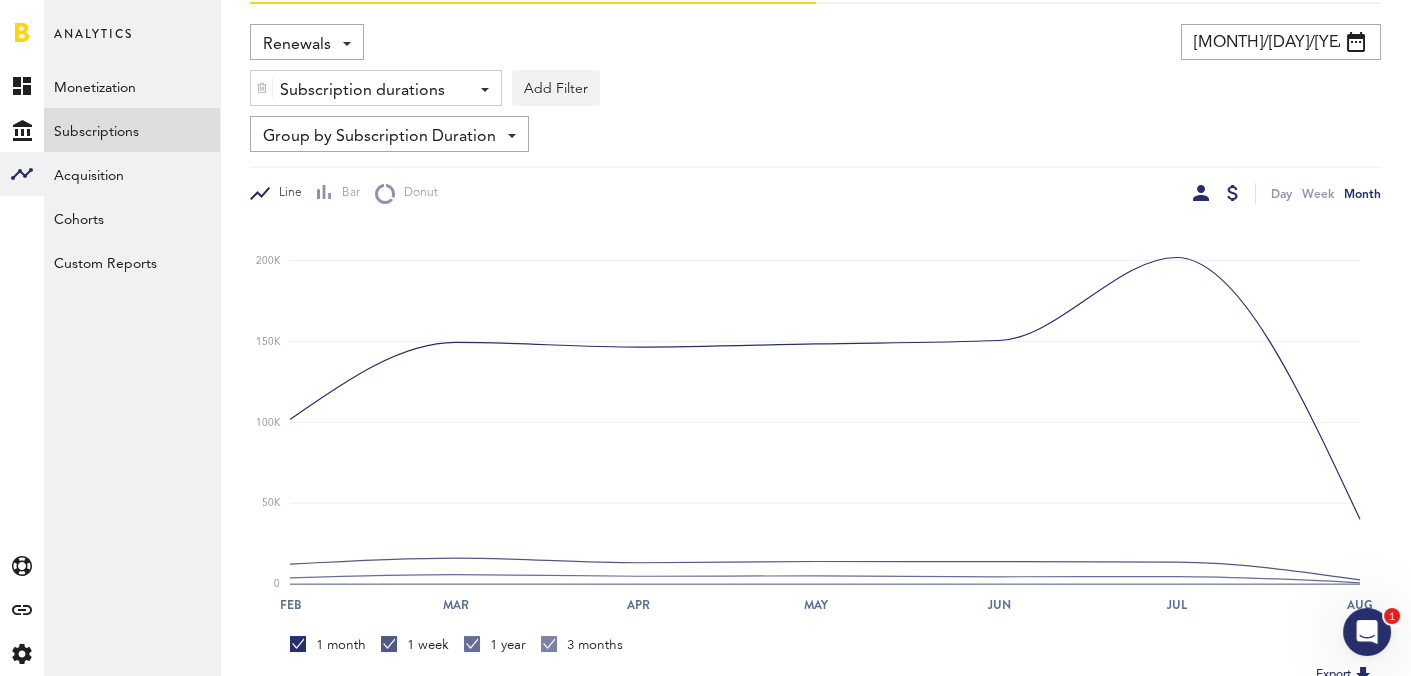 click at bounding box center (1232, 193) 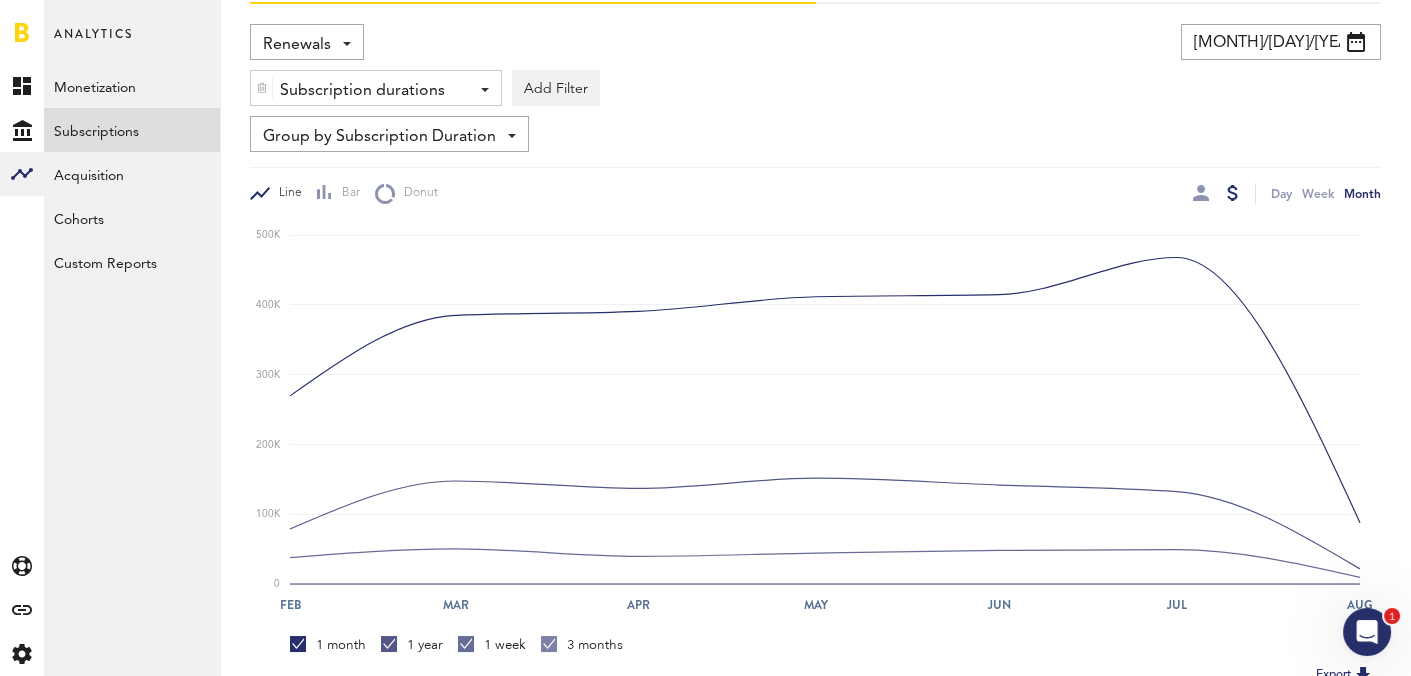 click on "Subscription durations                   -                                   1 week                       1 month                       3 months                       1 year" at bounding box center [376, 89] 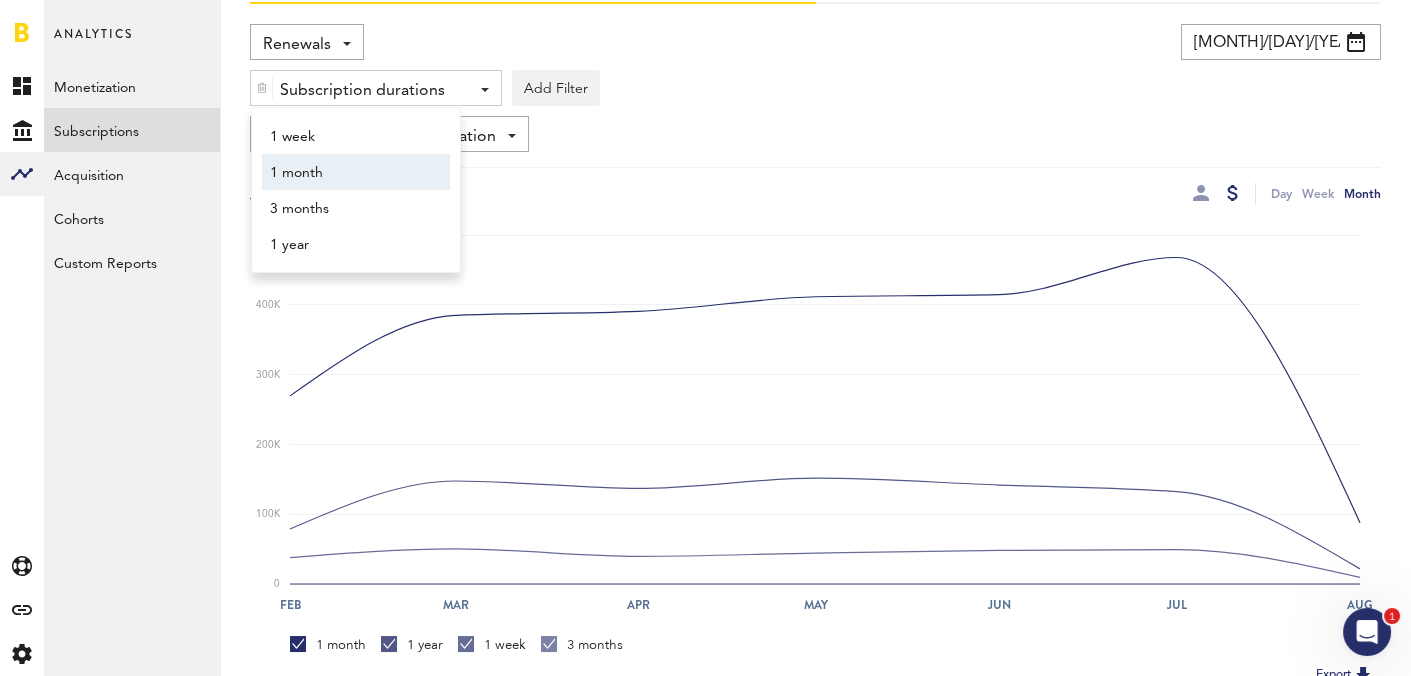click on "1 month" at bounding box center [346, 173] 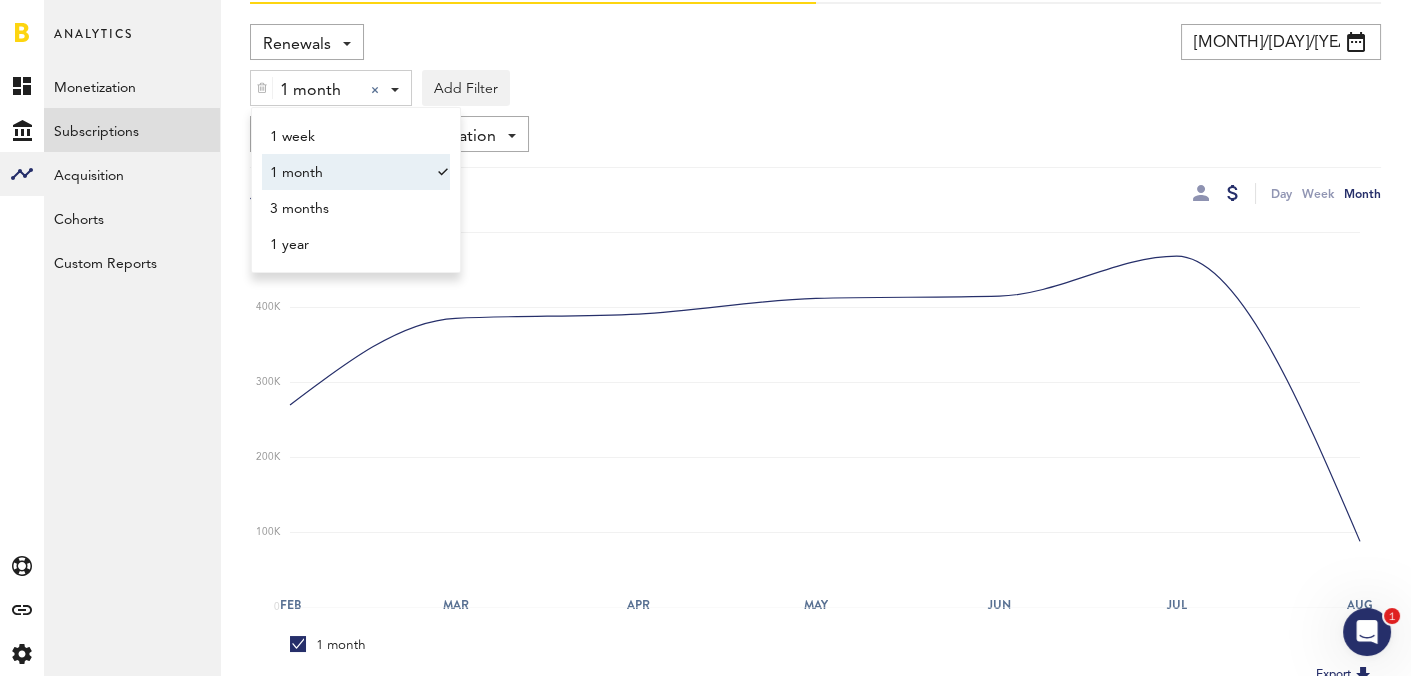 click on "1 month                   1 month                                   1 week                       1 month                       3 months                       1 year                                 Add Filter         Platforms   Apps   Subscriptions   Subscription durations   Countries" at bounding box center (815, 83) 